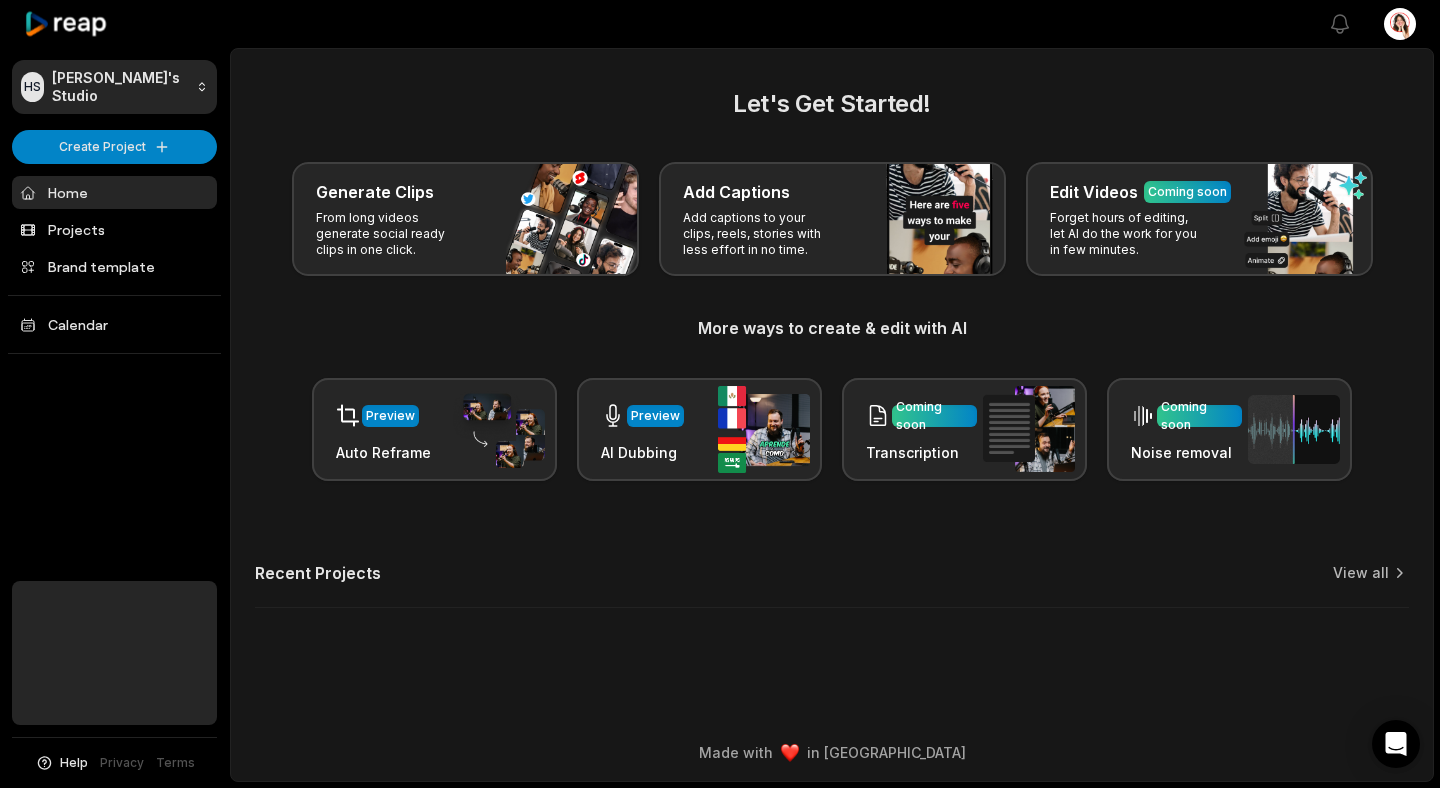 scroll, scrollTop: 0, scrollLeft: 0, axis: both 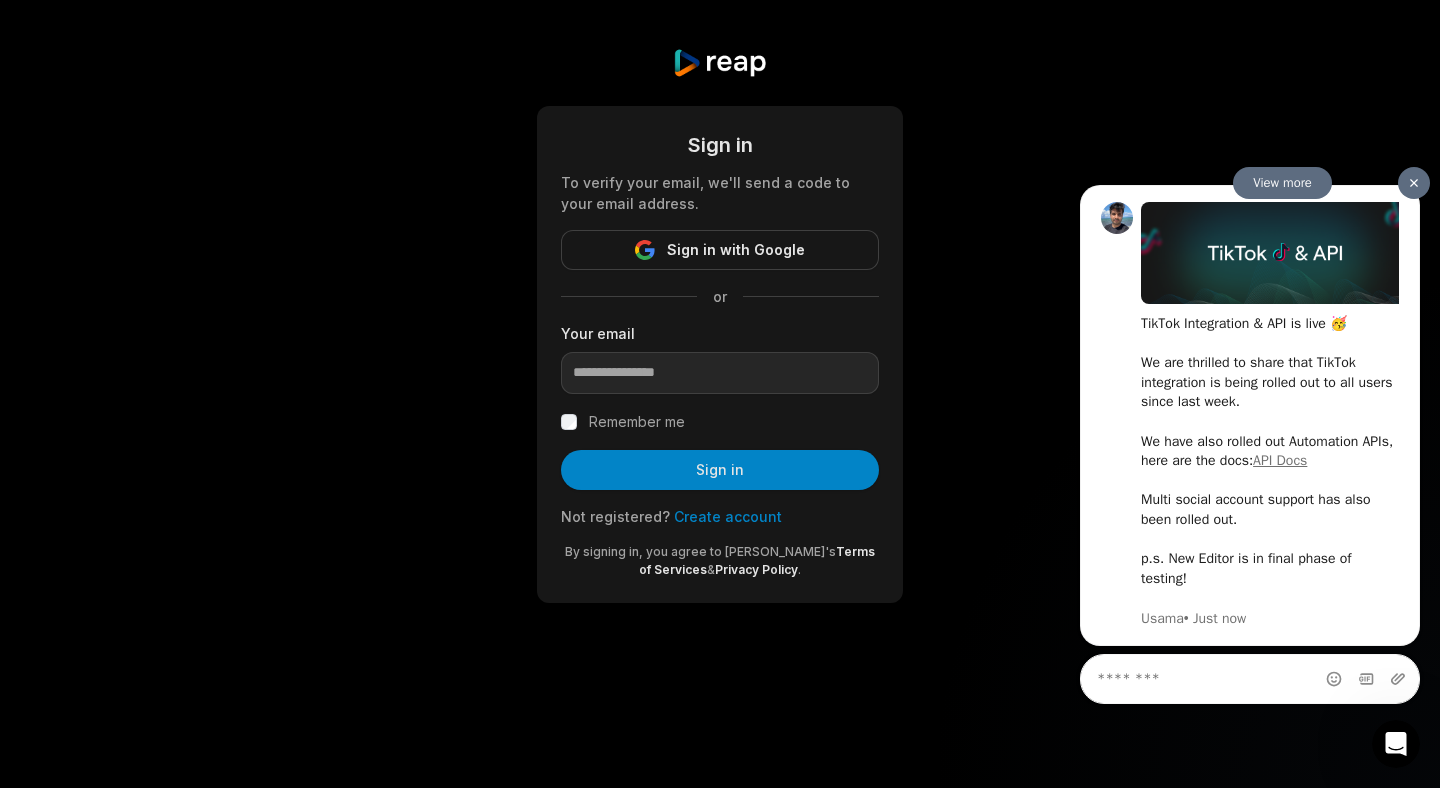 click at bounding box center [1414, 182] 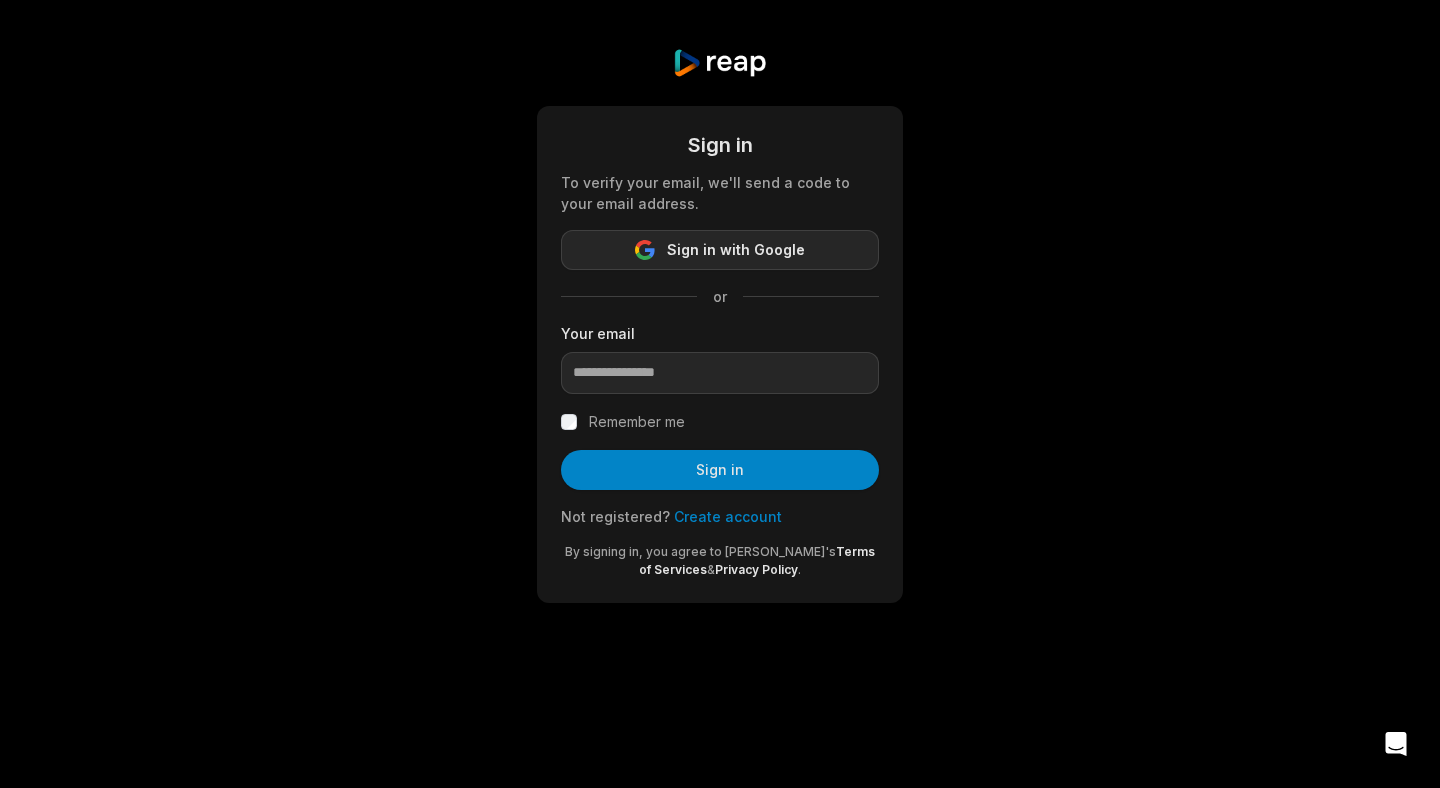 click on "Sign in with Google" at bounding box center (736, 250) 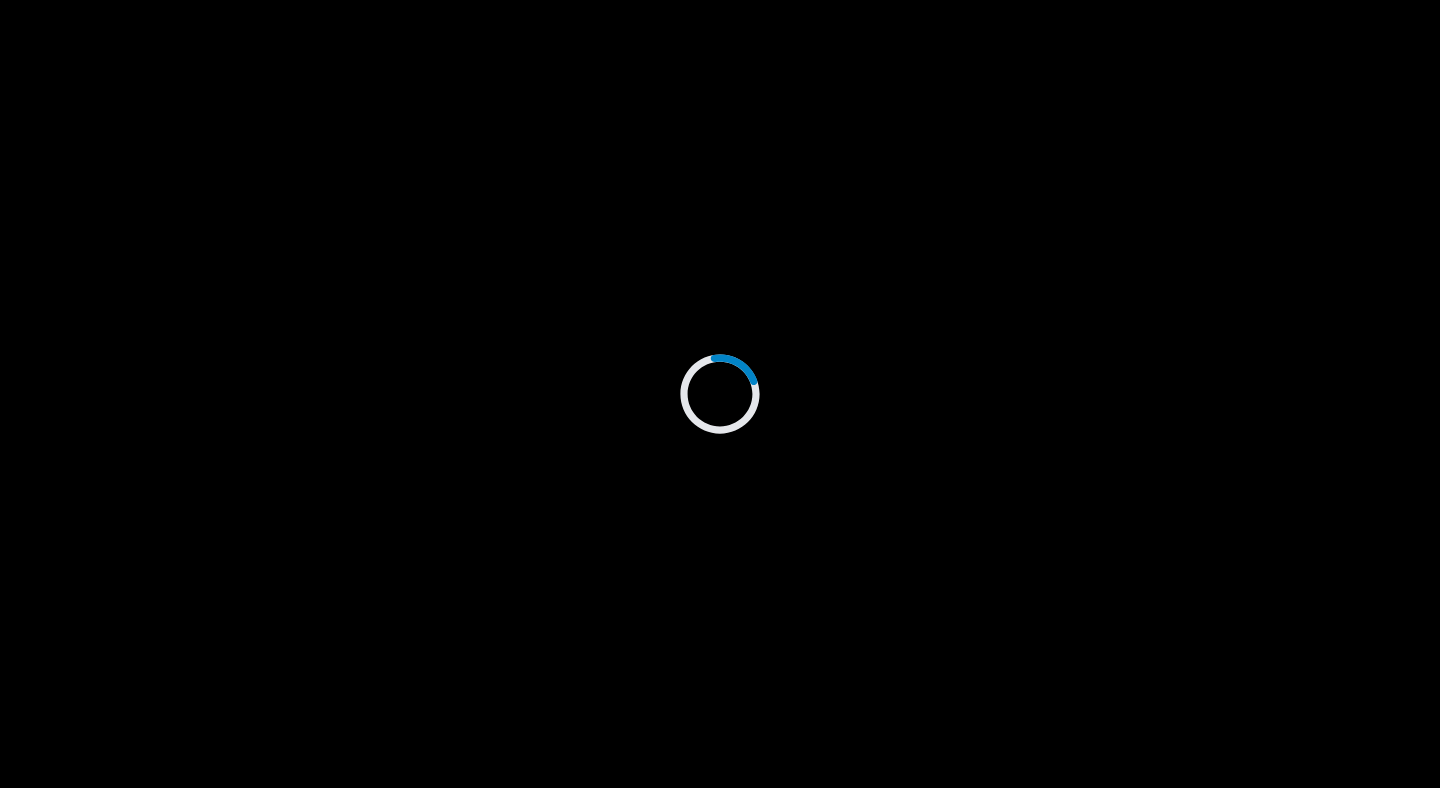 scroll, scrollTop: 0, scrollLeft: 0, axis: both 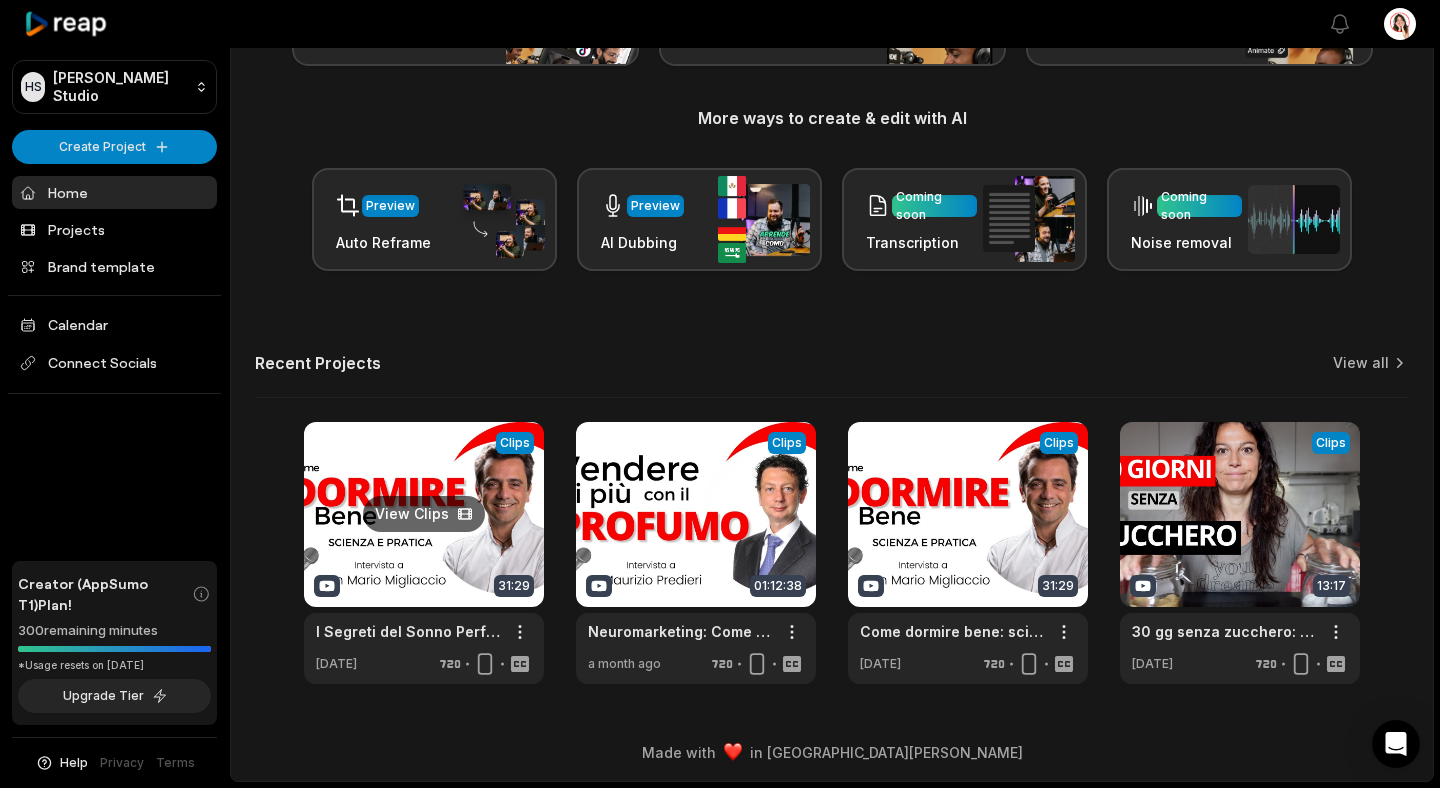 click at bounding box center (424, 553) 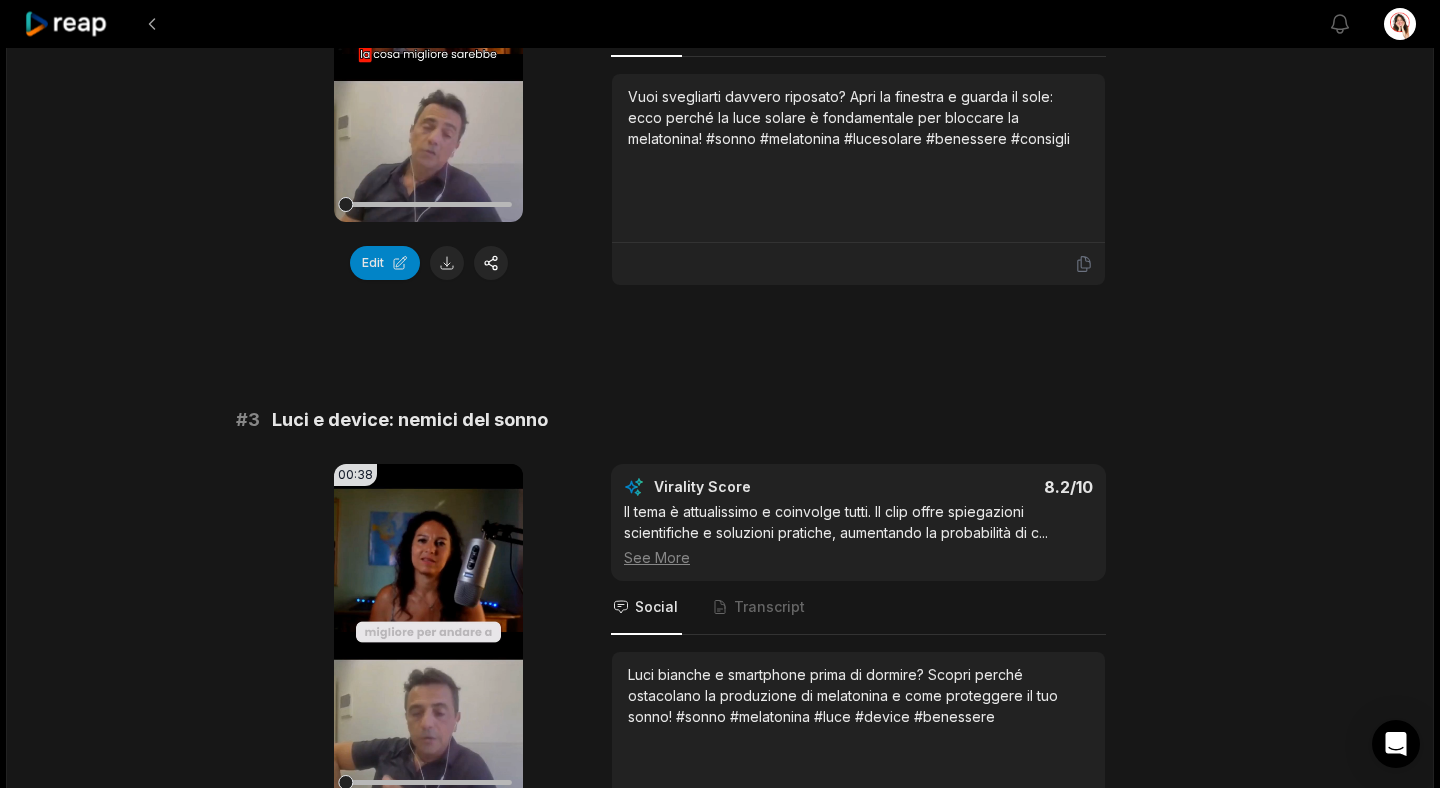 scroll, scrollTop: 992, scrollLeft: 0, axis: vertical 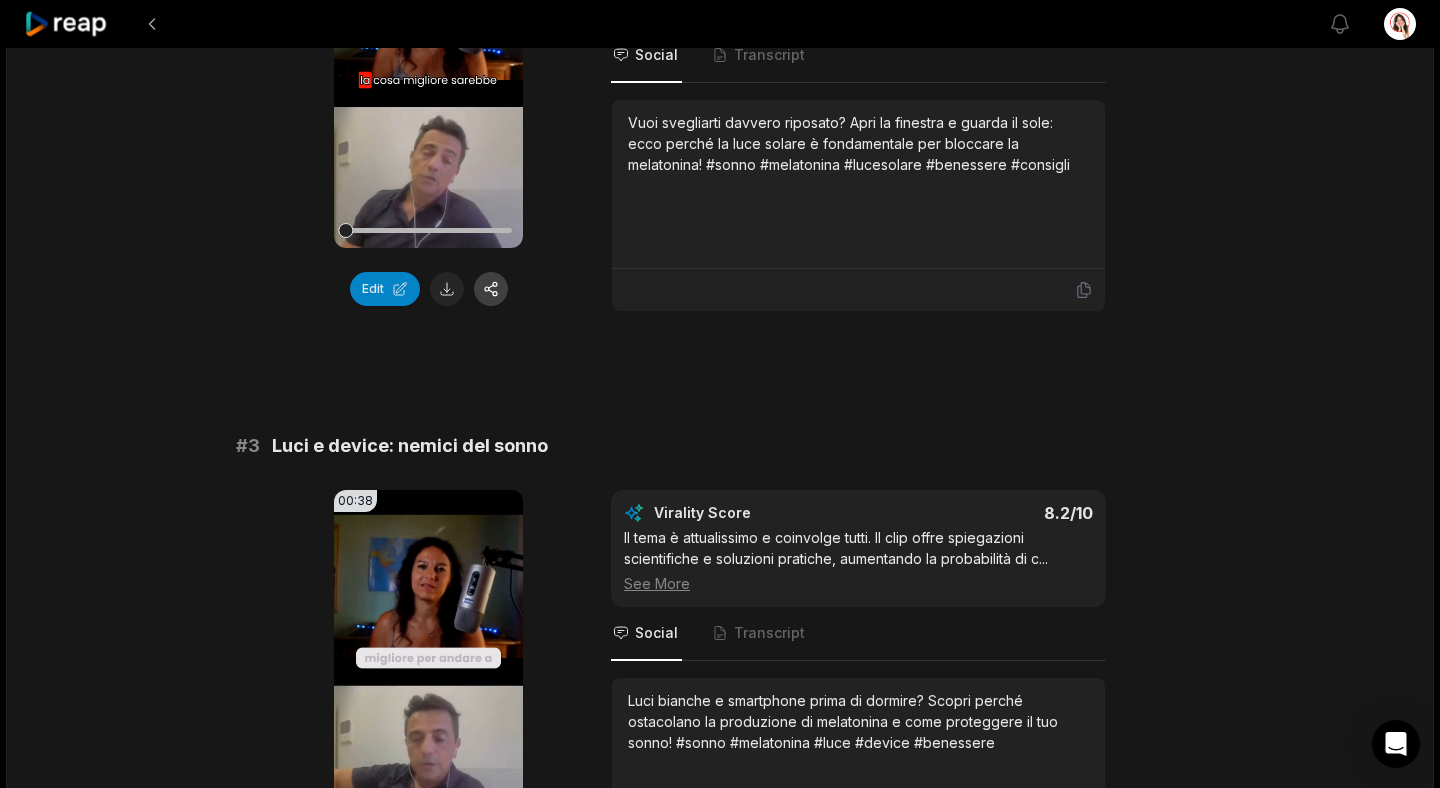 click at bounding box center (491, 289) 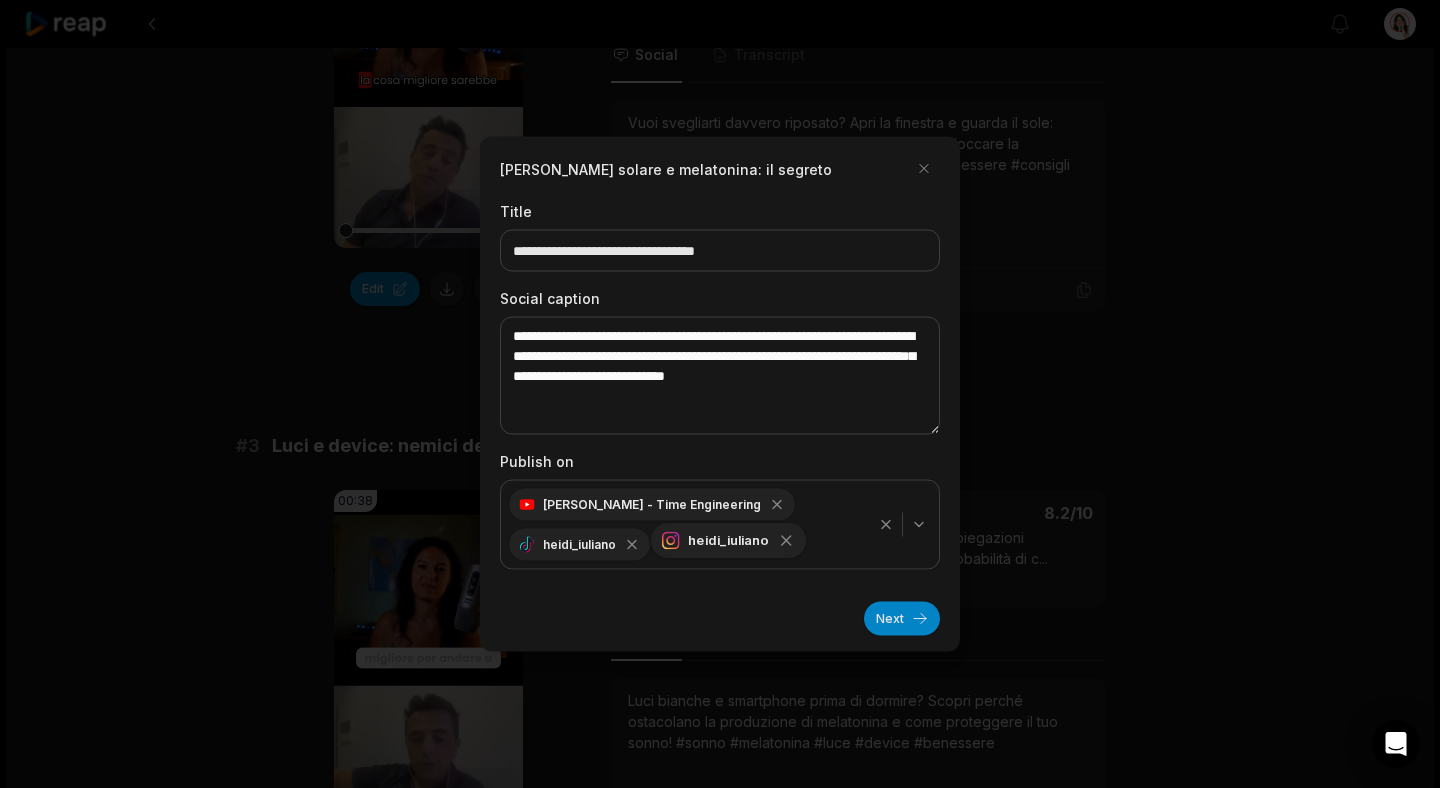 click 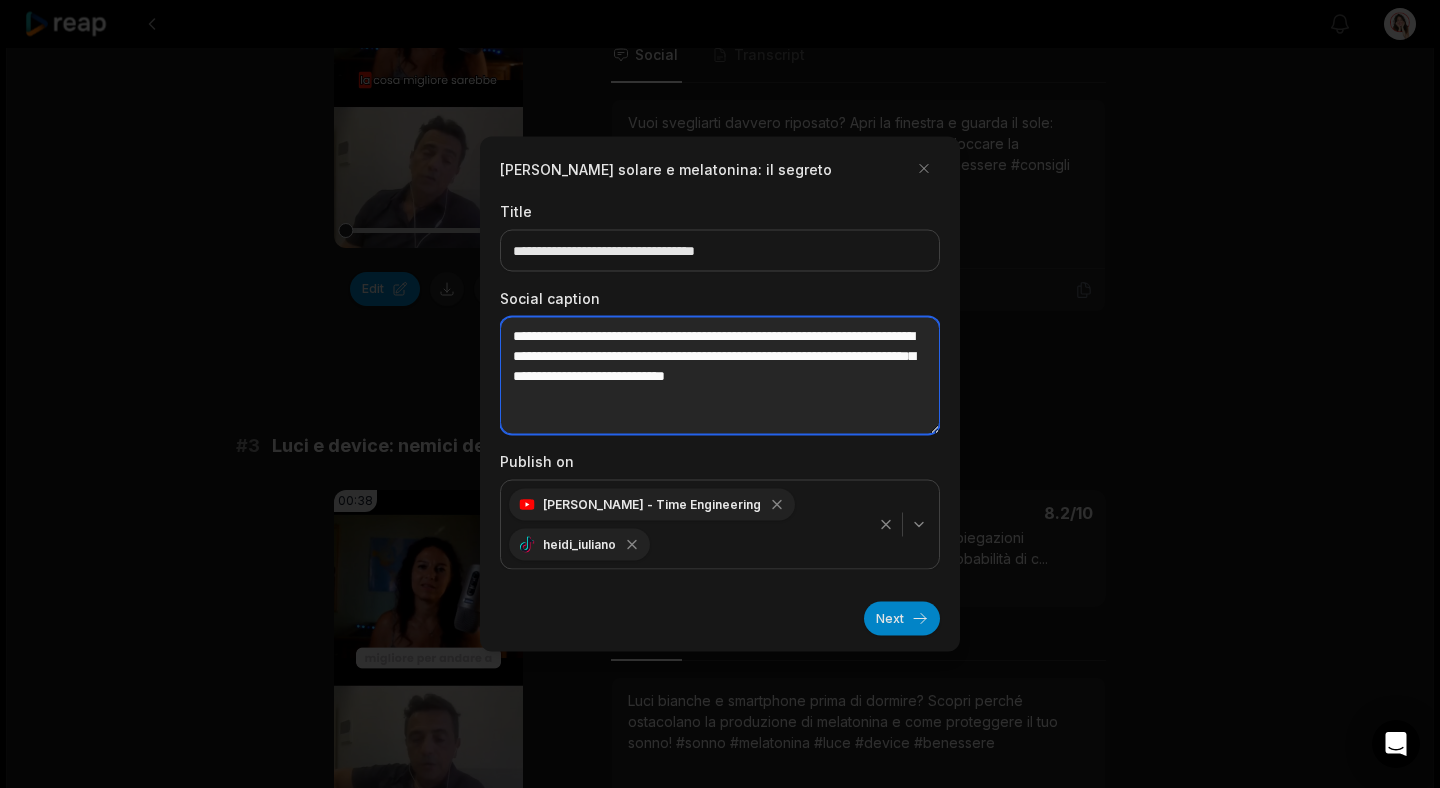 click on "**********" at bounding box center [720, 376] 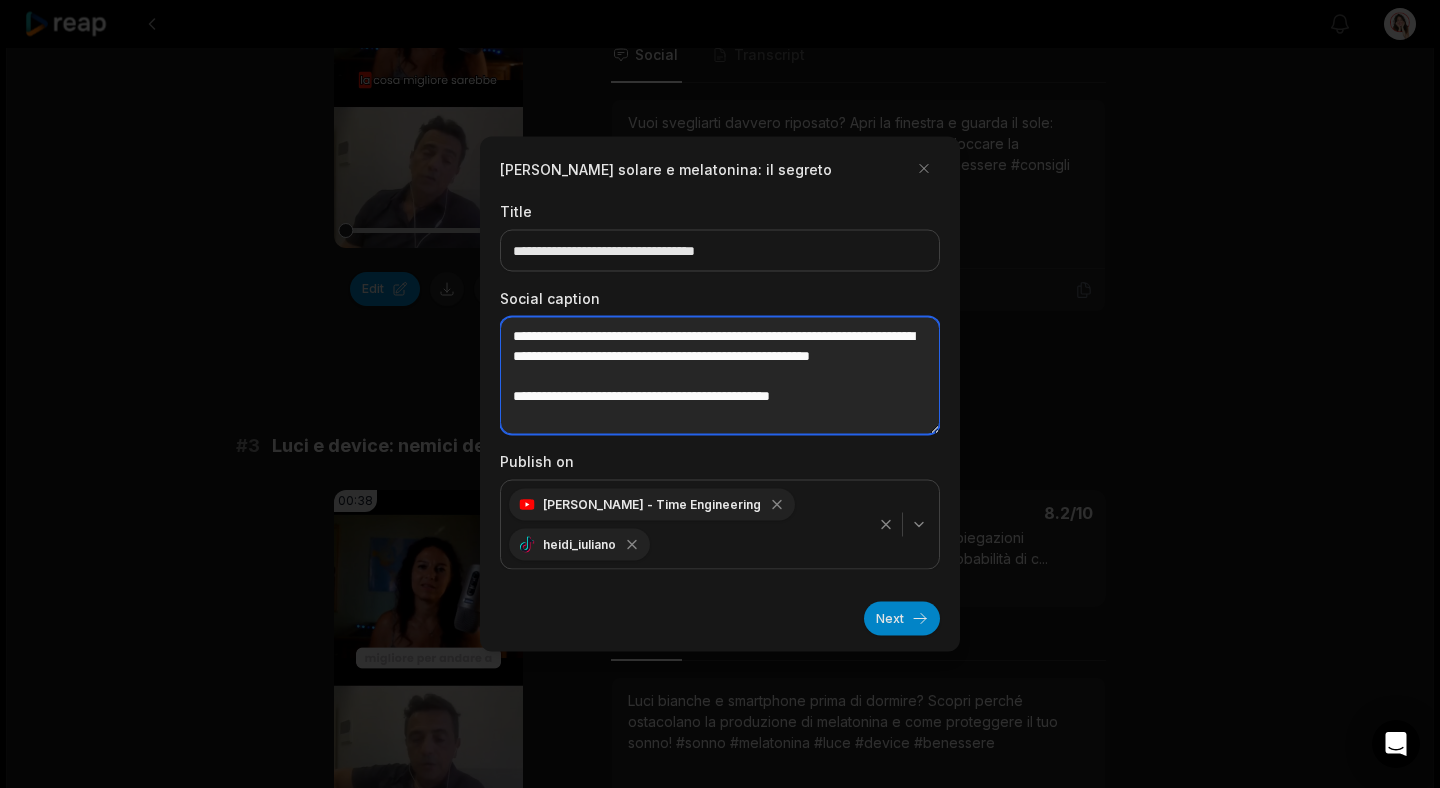 click on "**********" at bounding box center (720, 376) 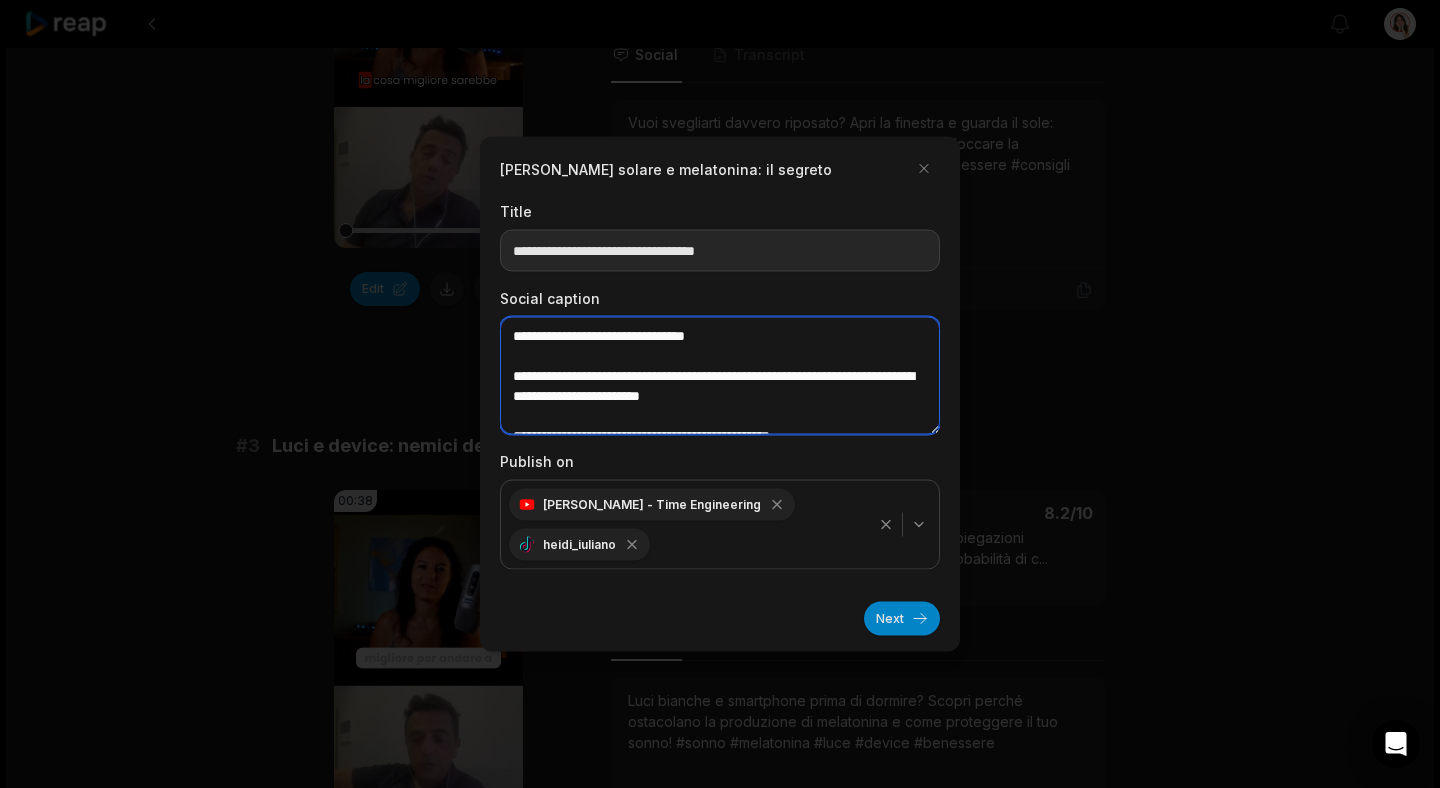 type on "**********" 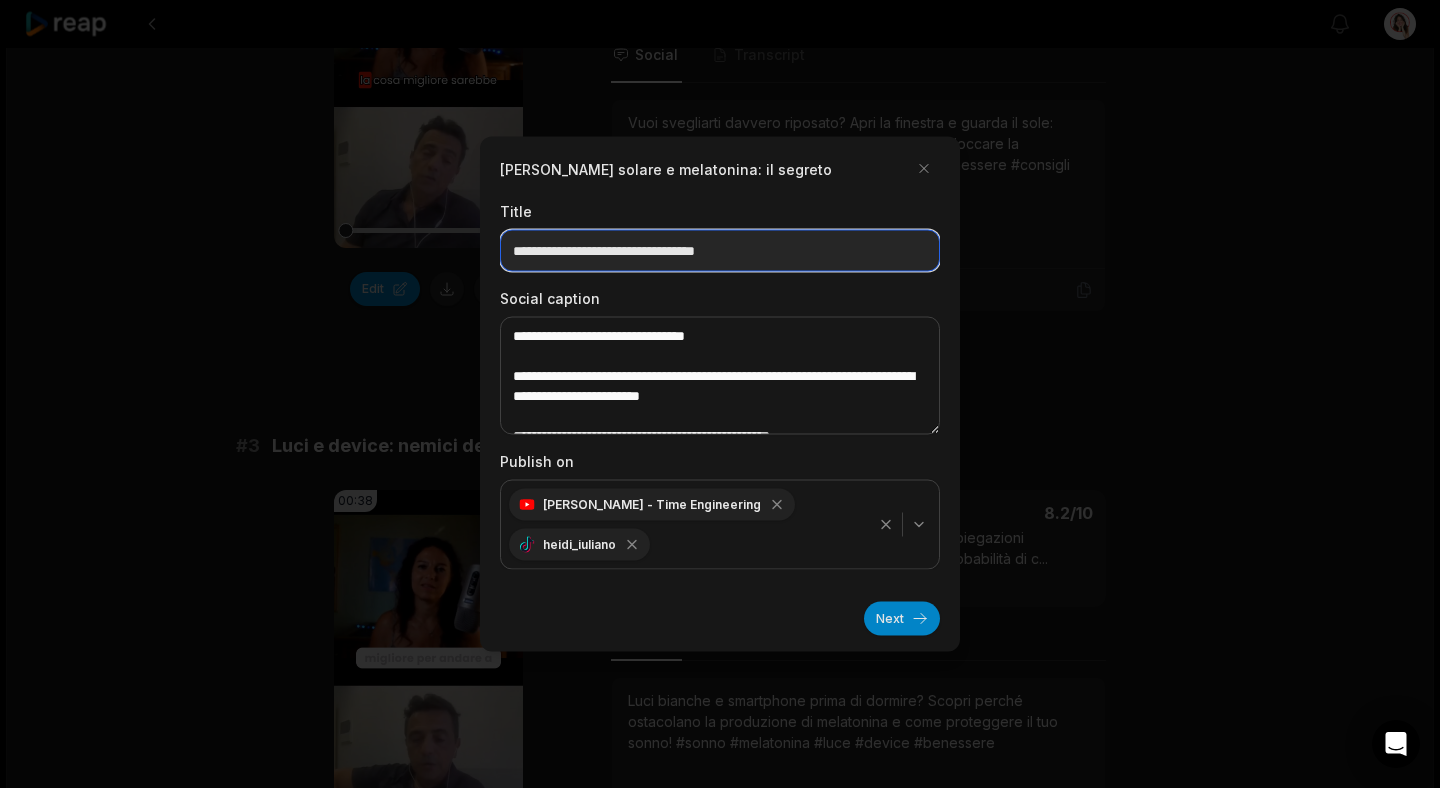 click on "**********" at bounding box center [720, 251] 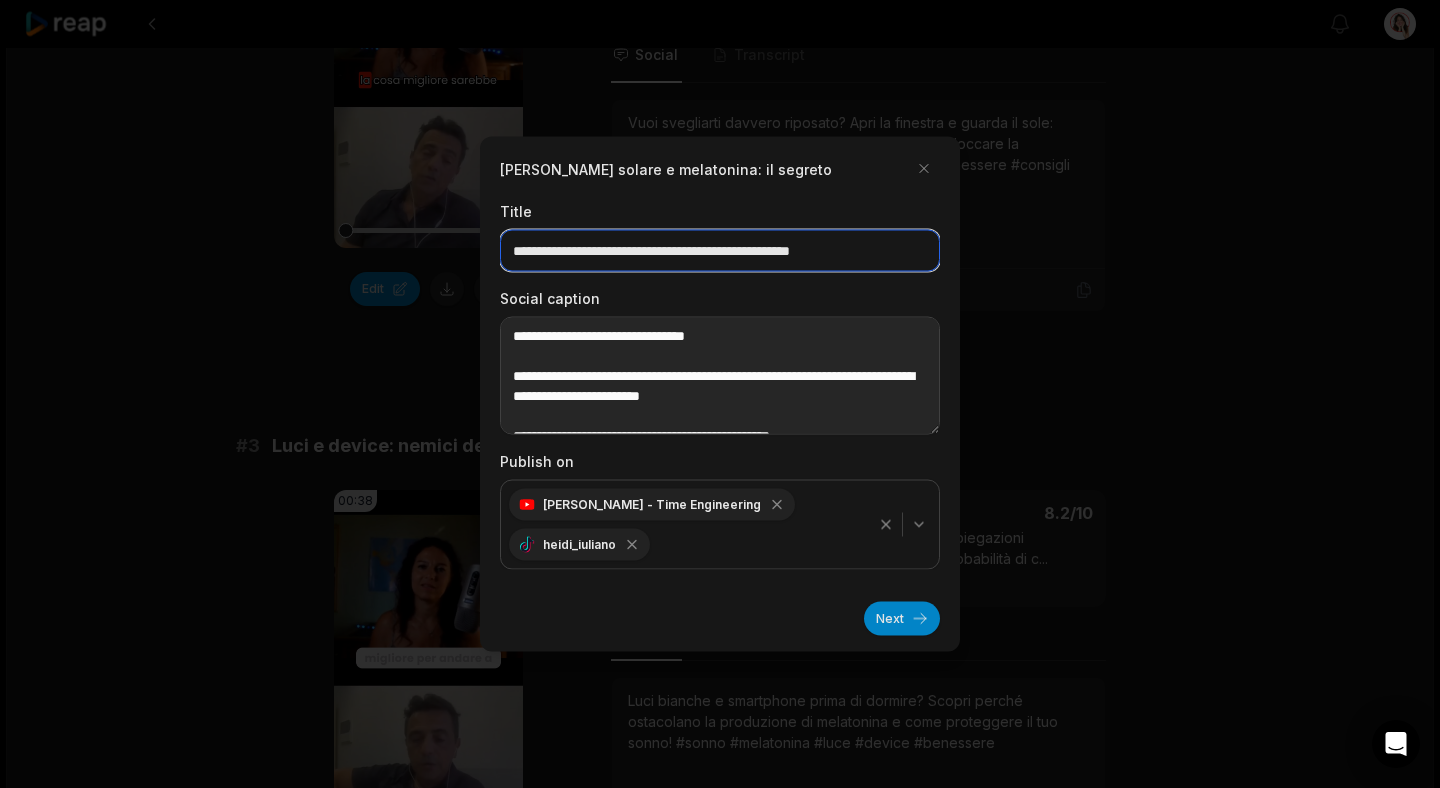 scroll, scrollTop: 20, scrollLeft: 0, axis: vertical 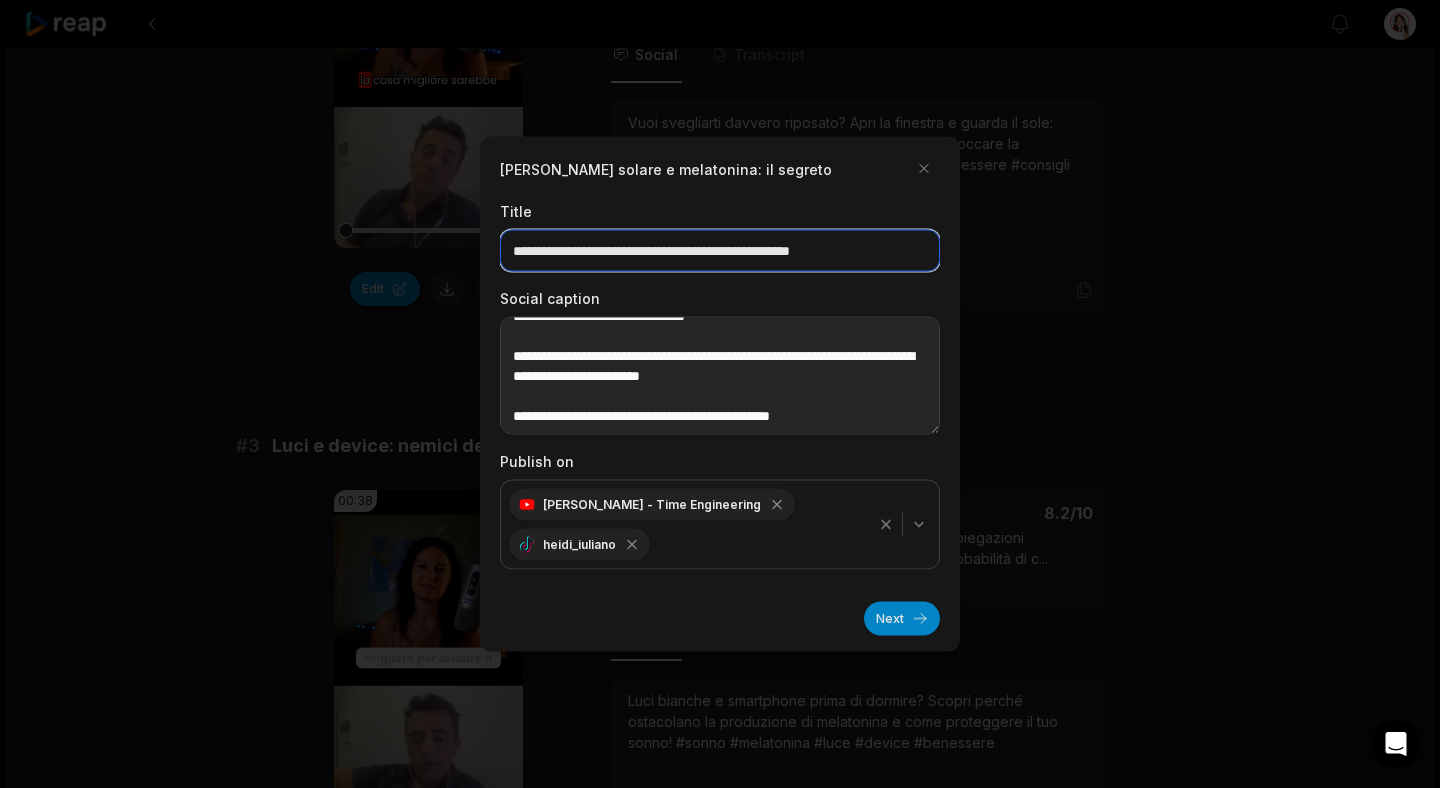 type on "**********" 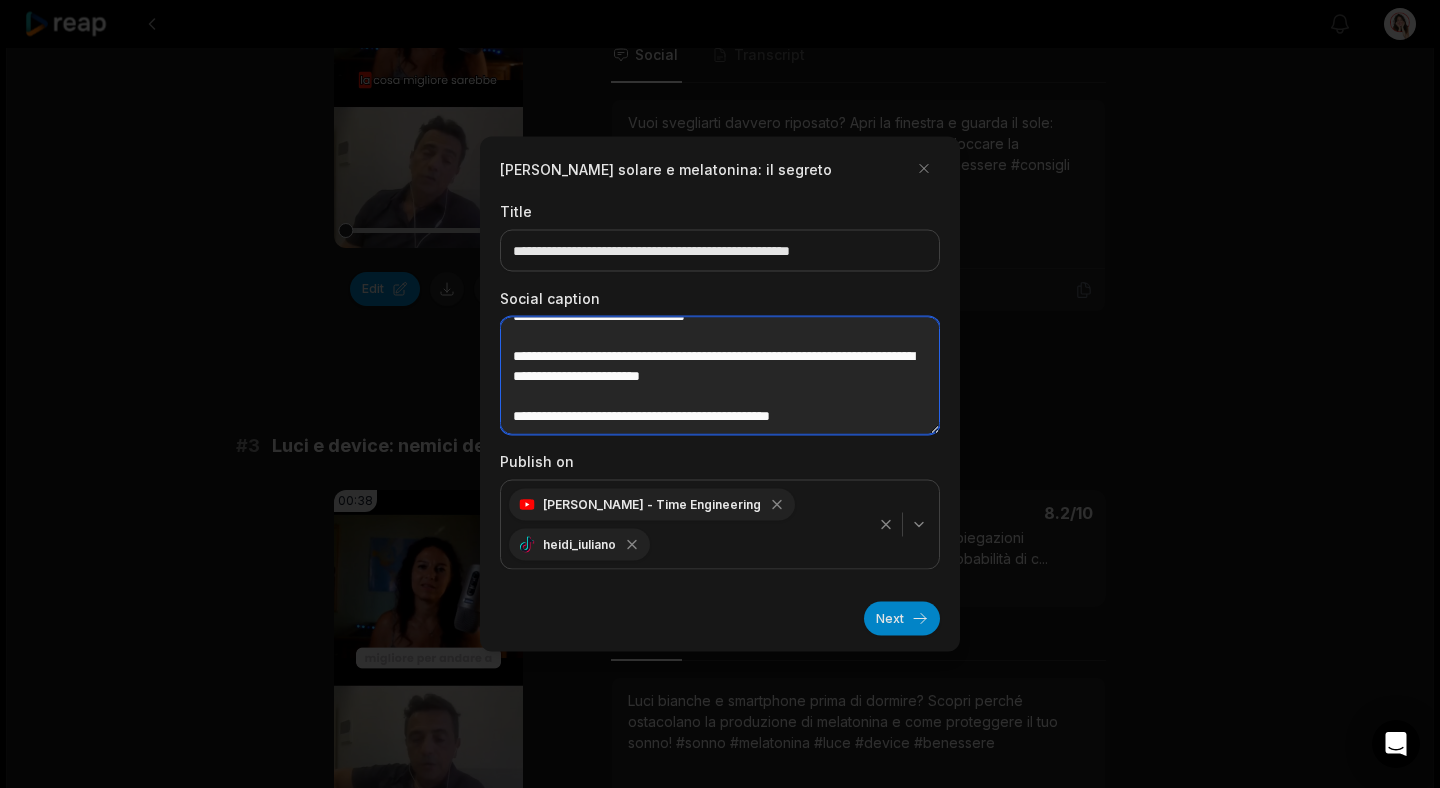 click on "**********" at bounding box center [720, 376] 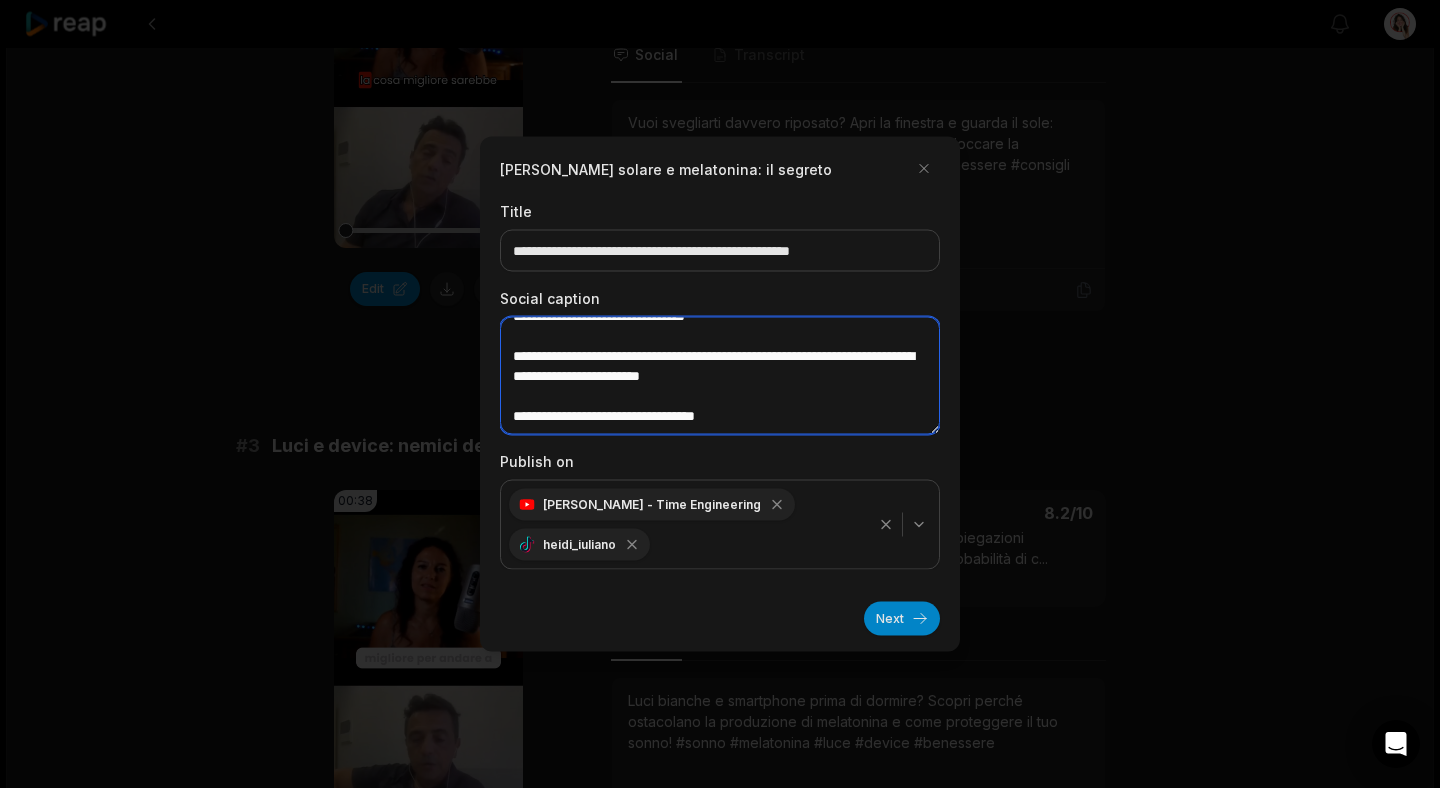 scroll, scrollTop: 0, scrollLeft: 0, axis: both 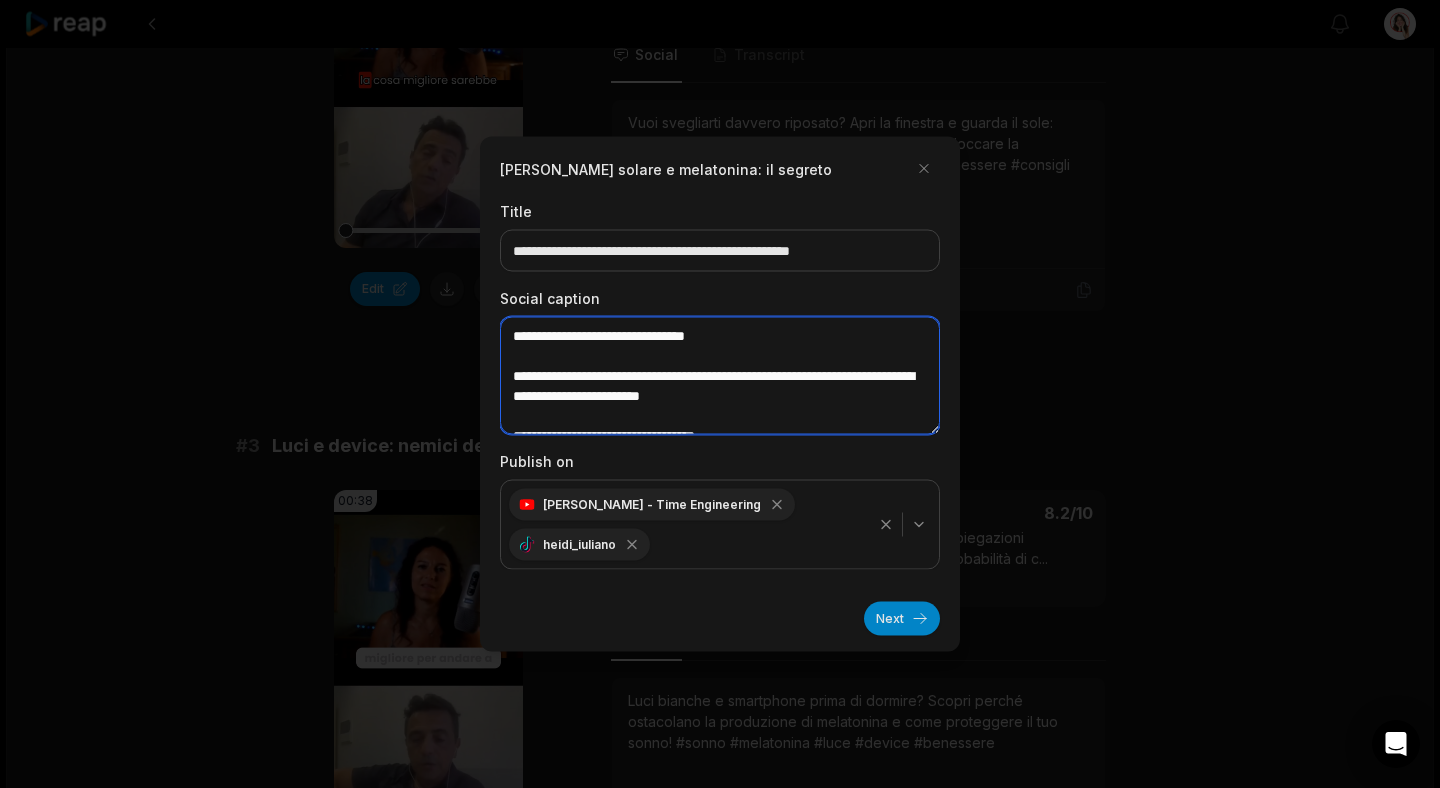 drag, startPoint x: 811, startPoint y: 418, endPoint x: 477, endPoint y: 311, distance: 350.72067 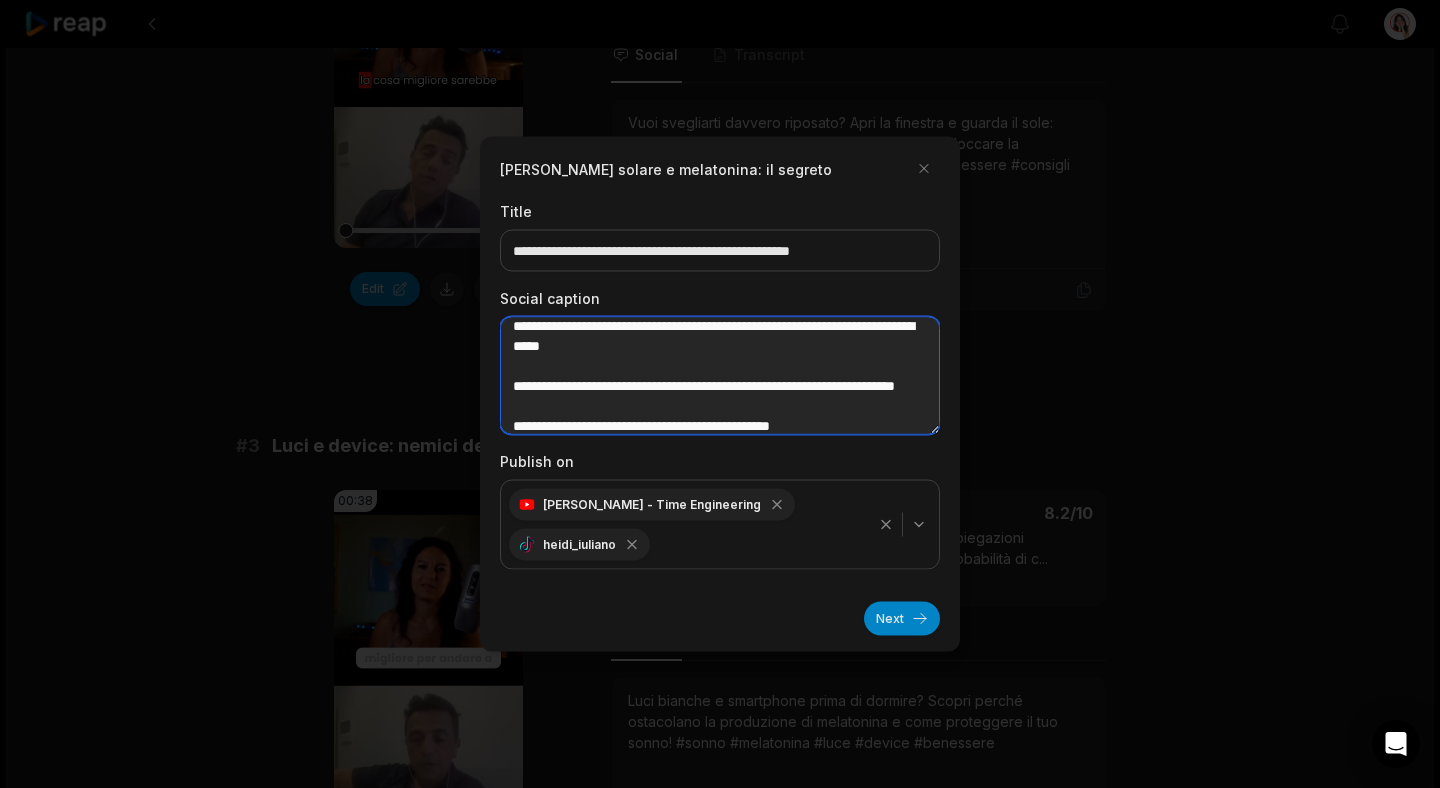 scroll, scrollTop: 140, scrollLeft: 0, axis: vertical 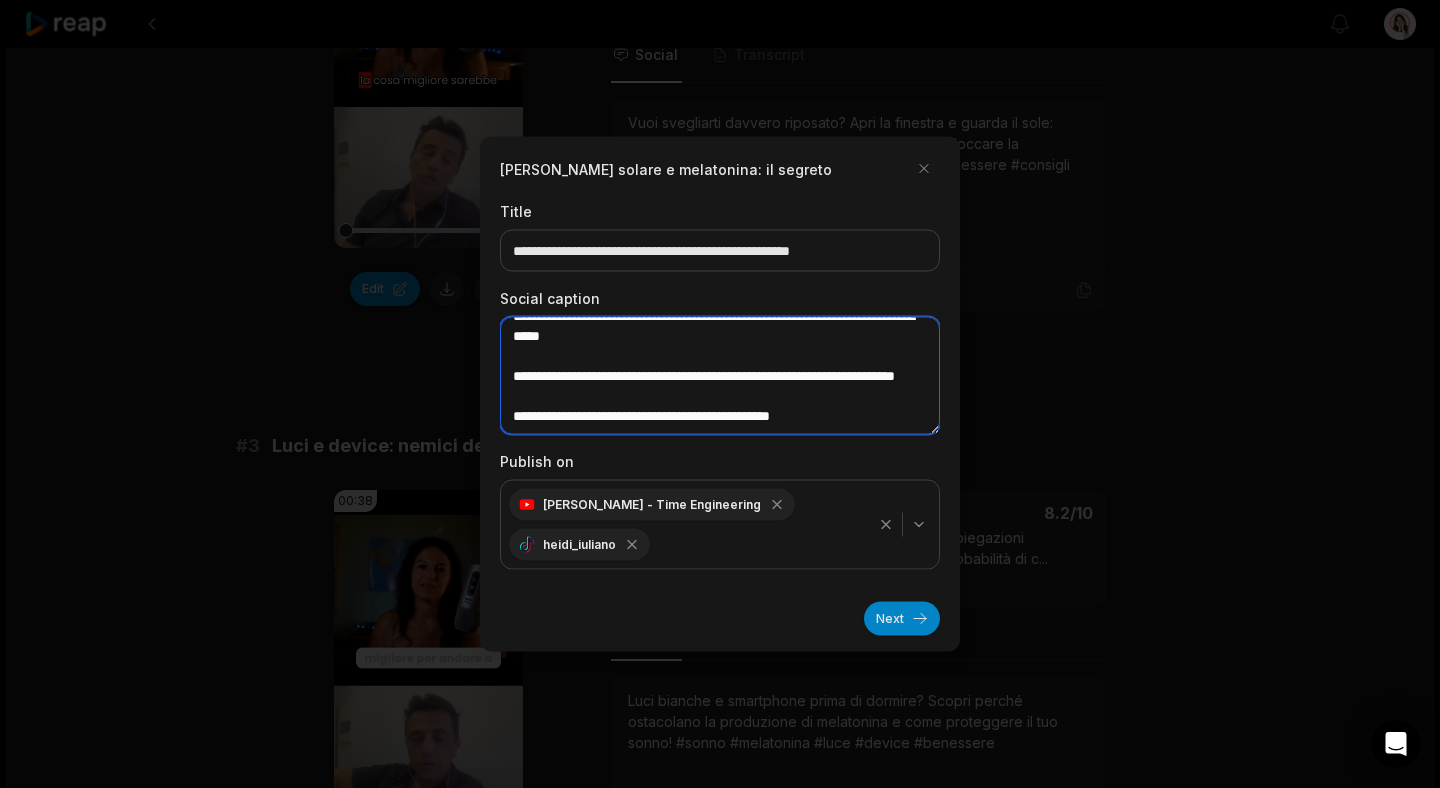 drag, startPoint x: 515, startPoint y: 406, endPoint x: 957, endPoint y: 449, distance: 444.0867 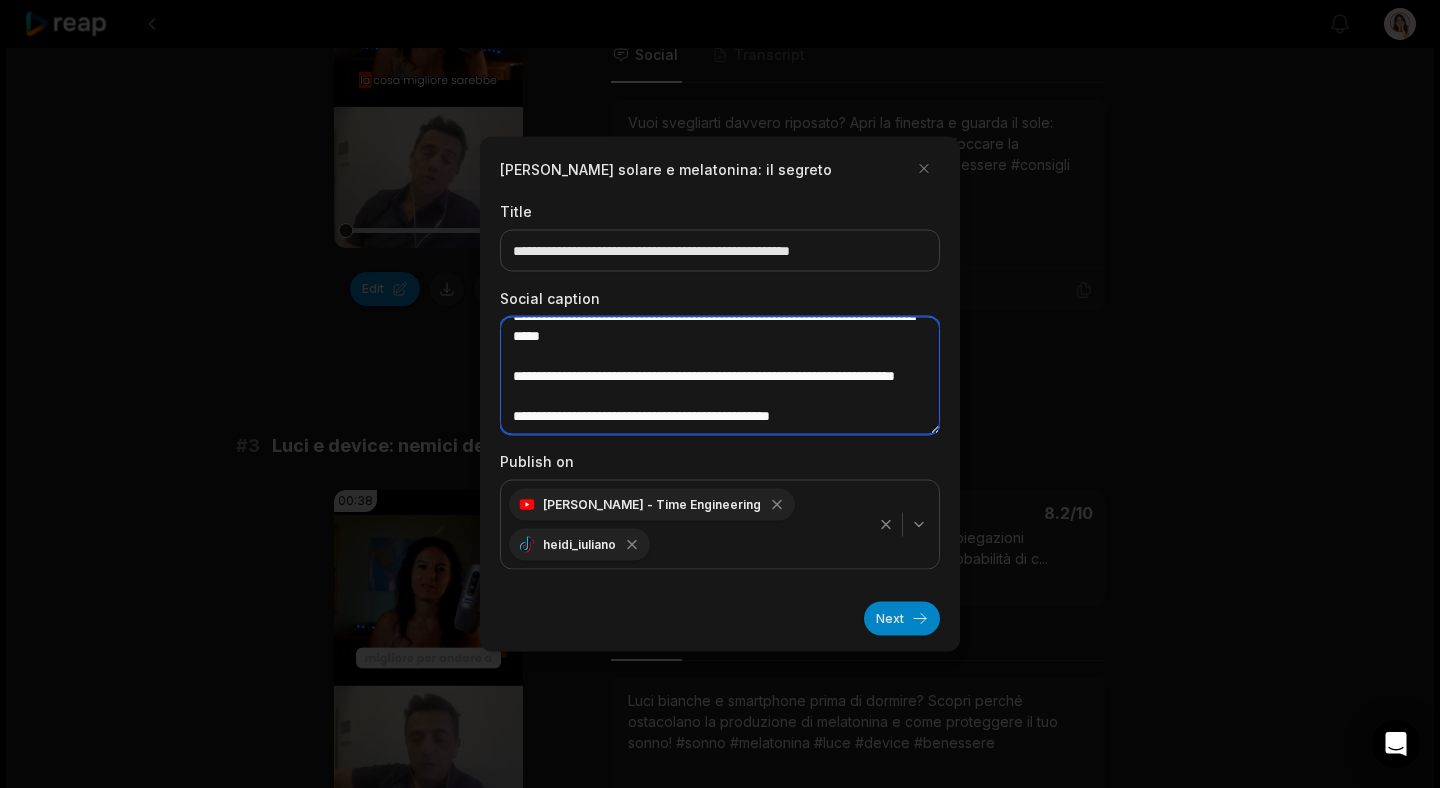 click on "**********" at bounding box center (720, 394) 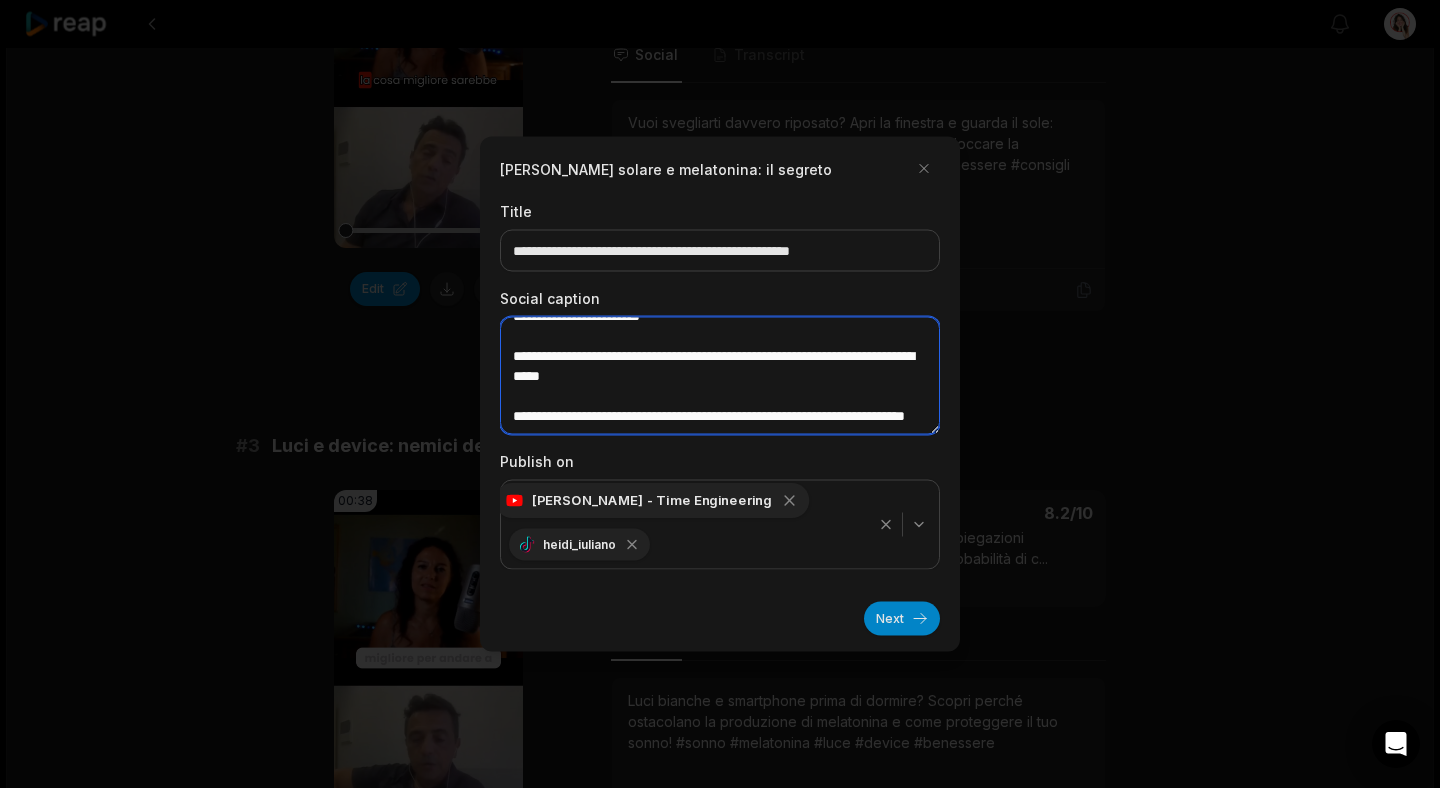 type on "**********" 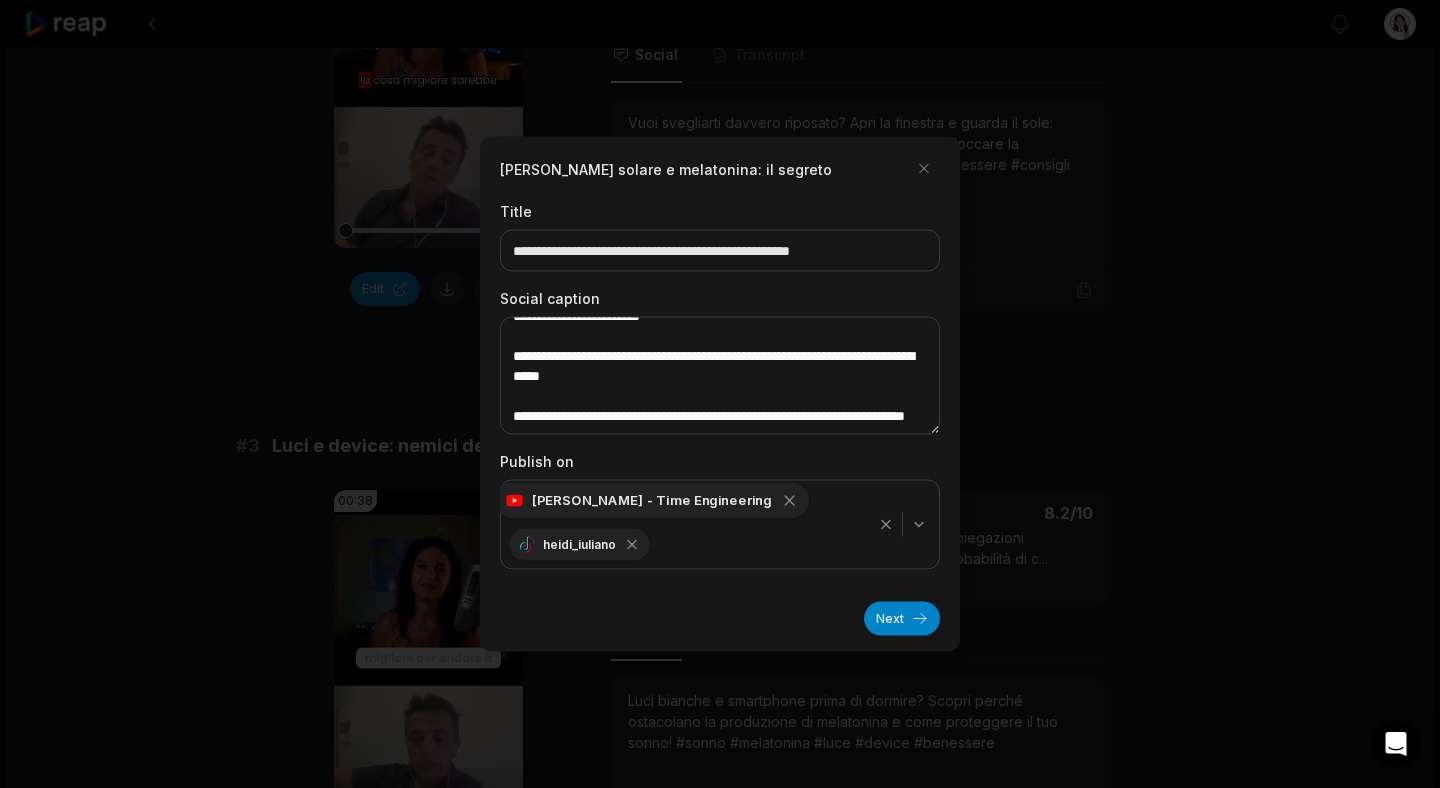 click 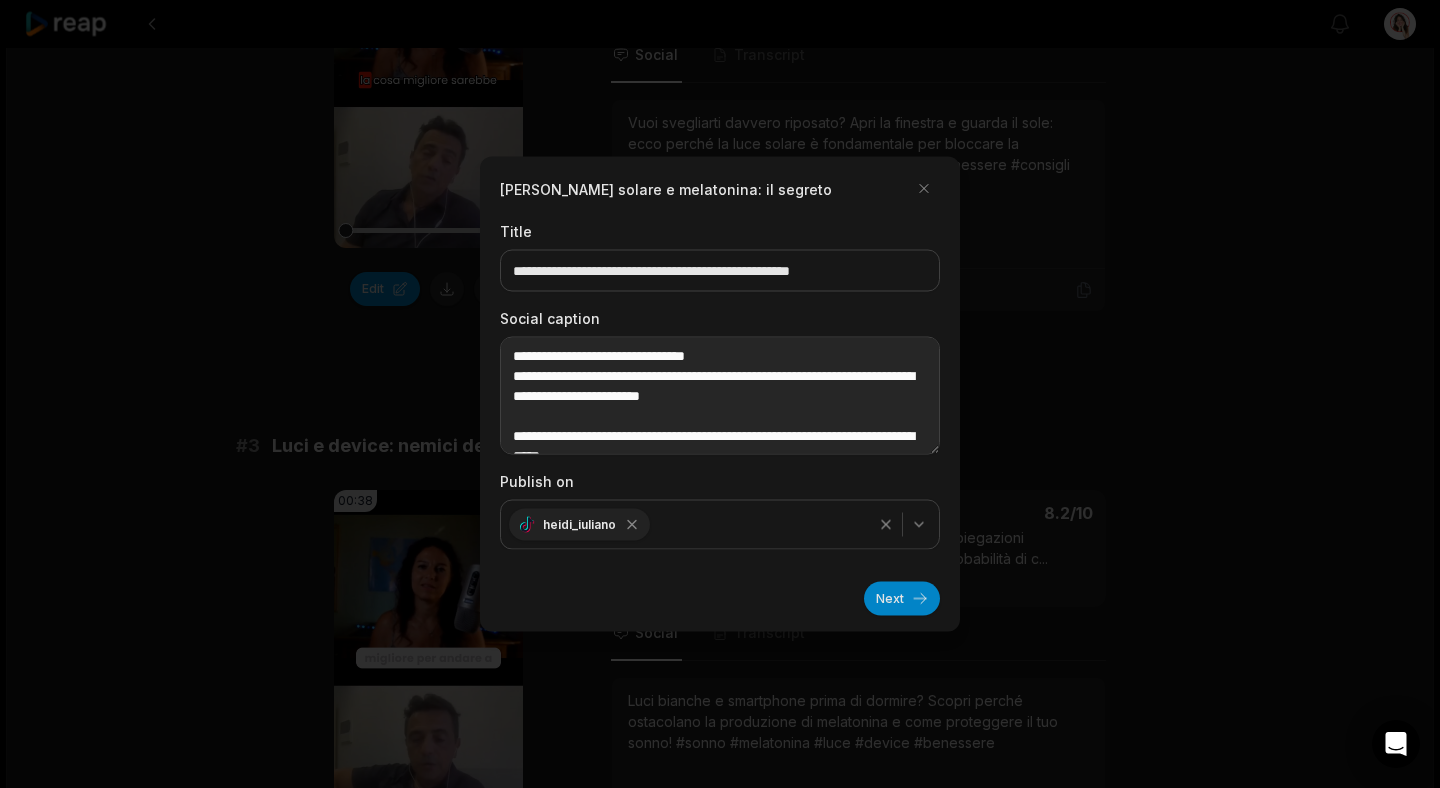 scroll, scrollTop: 10, scrollLeft: 0, axis: vertical 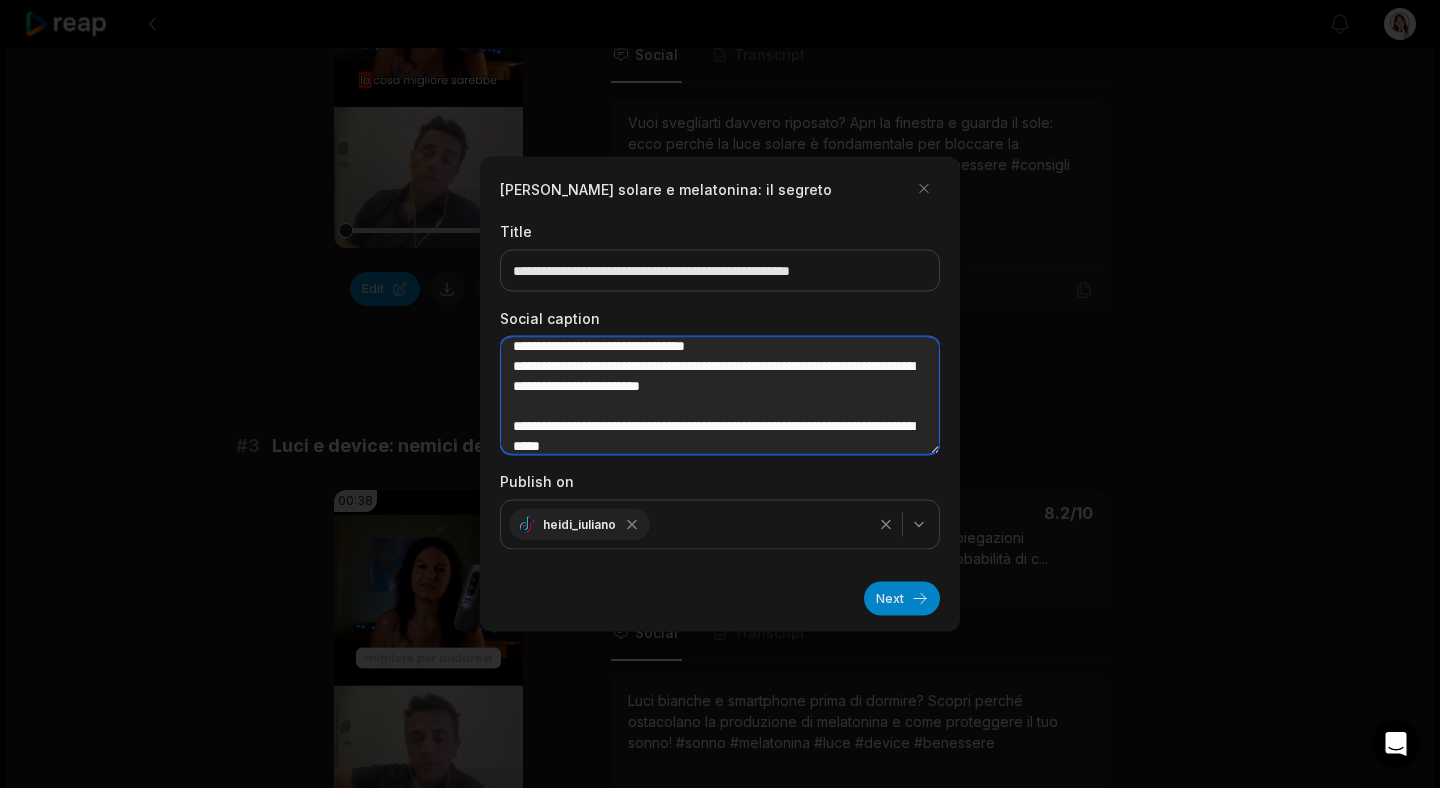 click on "**********" at bounding box center [720, 396] 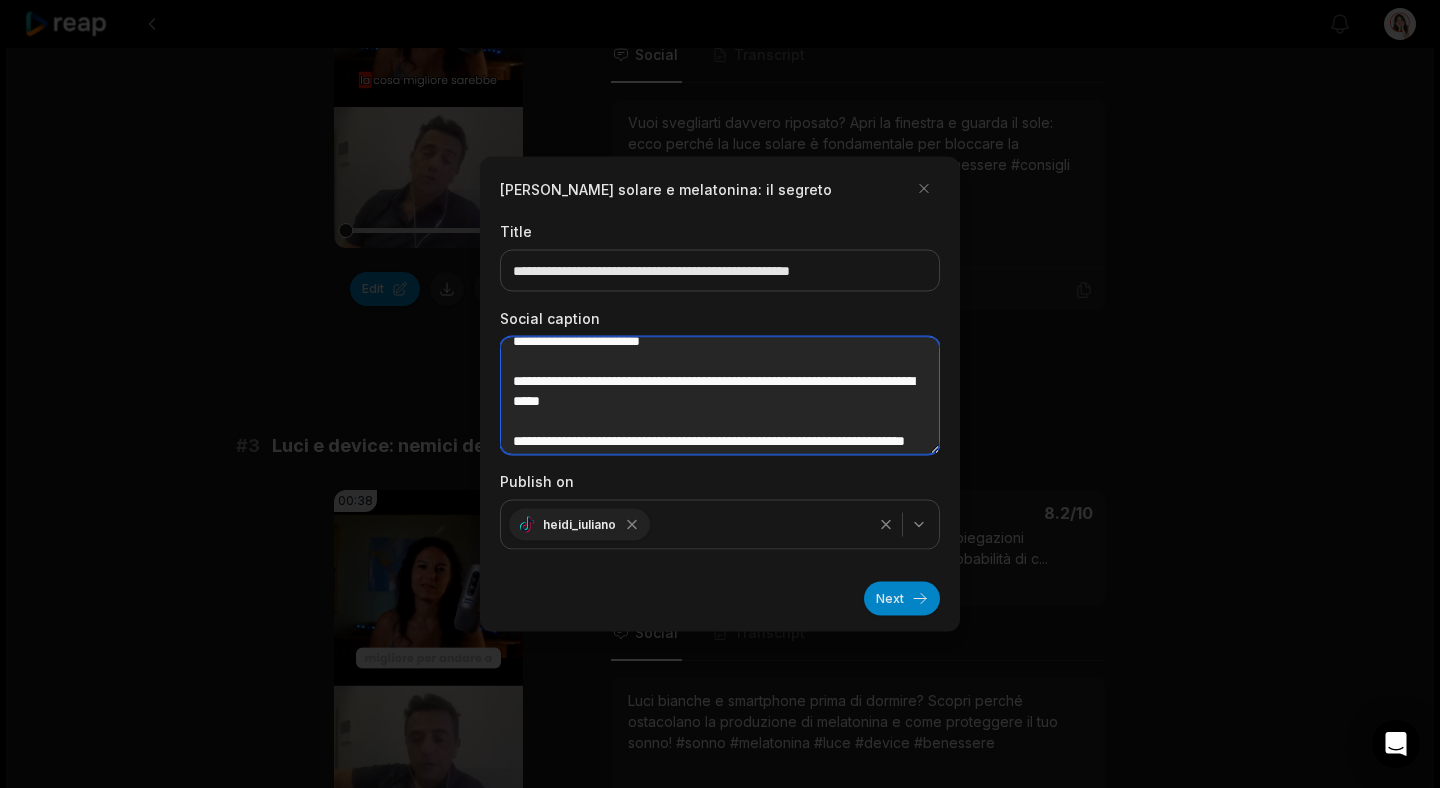 scroll, scrollTop: 56, scrollLeft: 0, axis: vertical 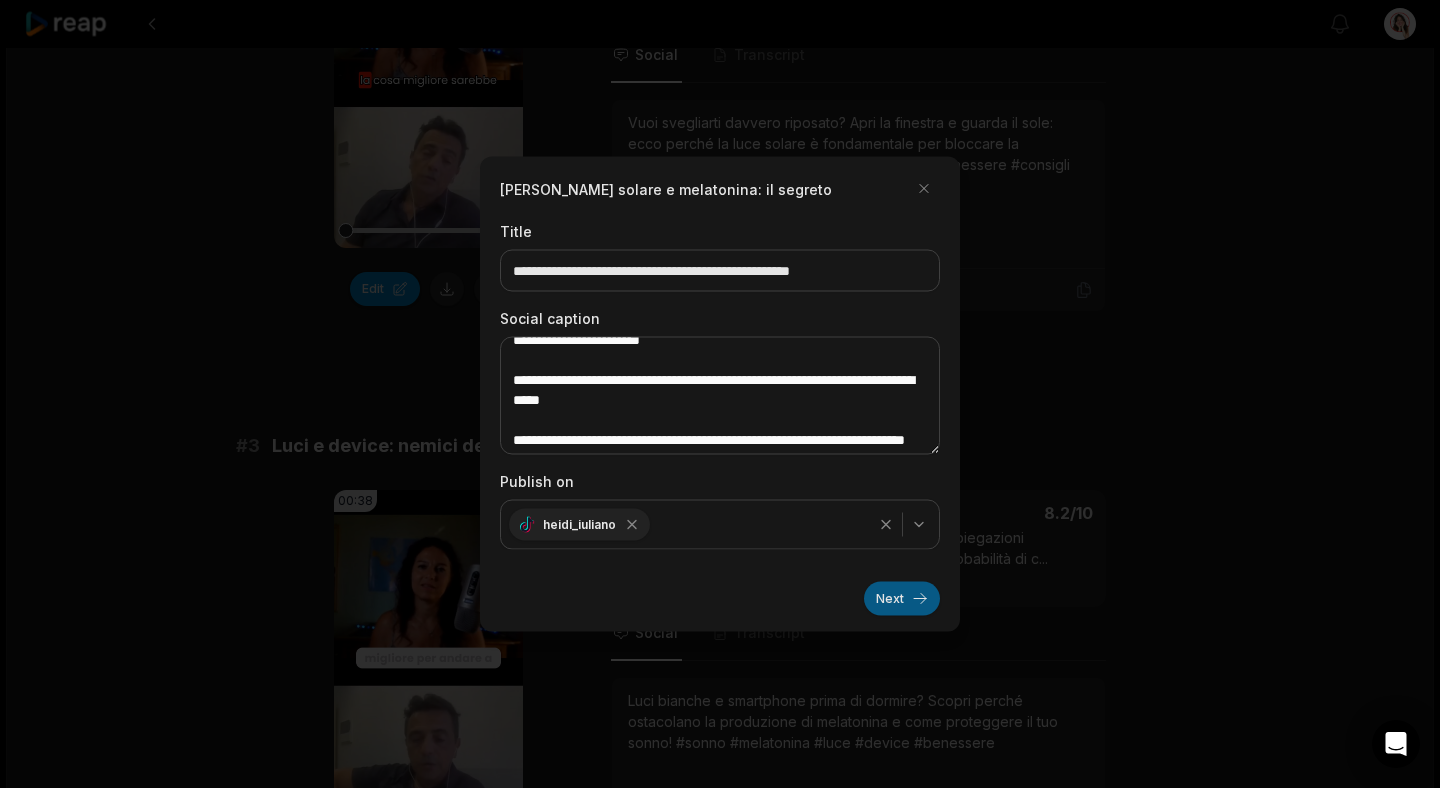 click on "Next" at bounding box center [902, 599] 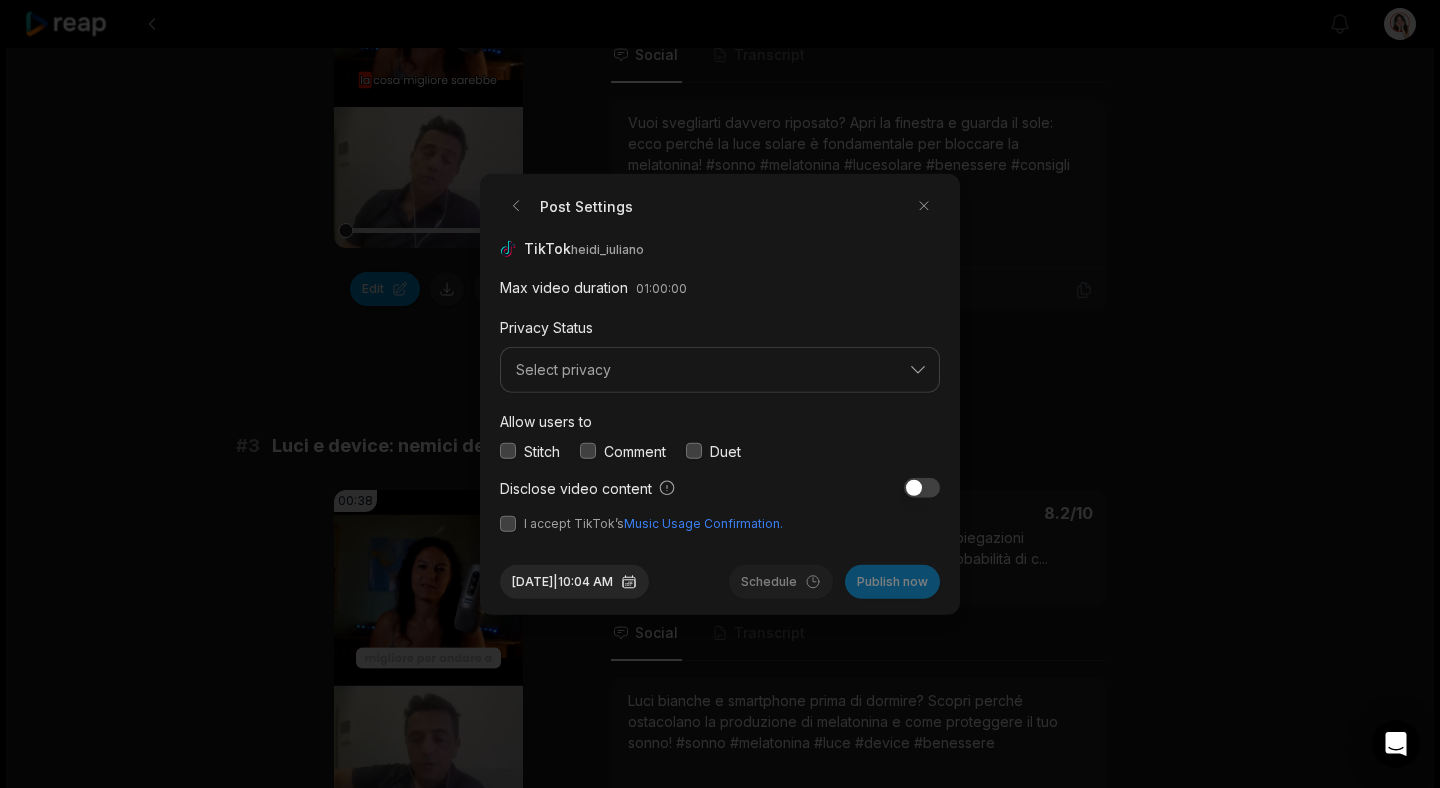 click at bounding box center [508, 523] 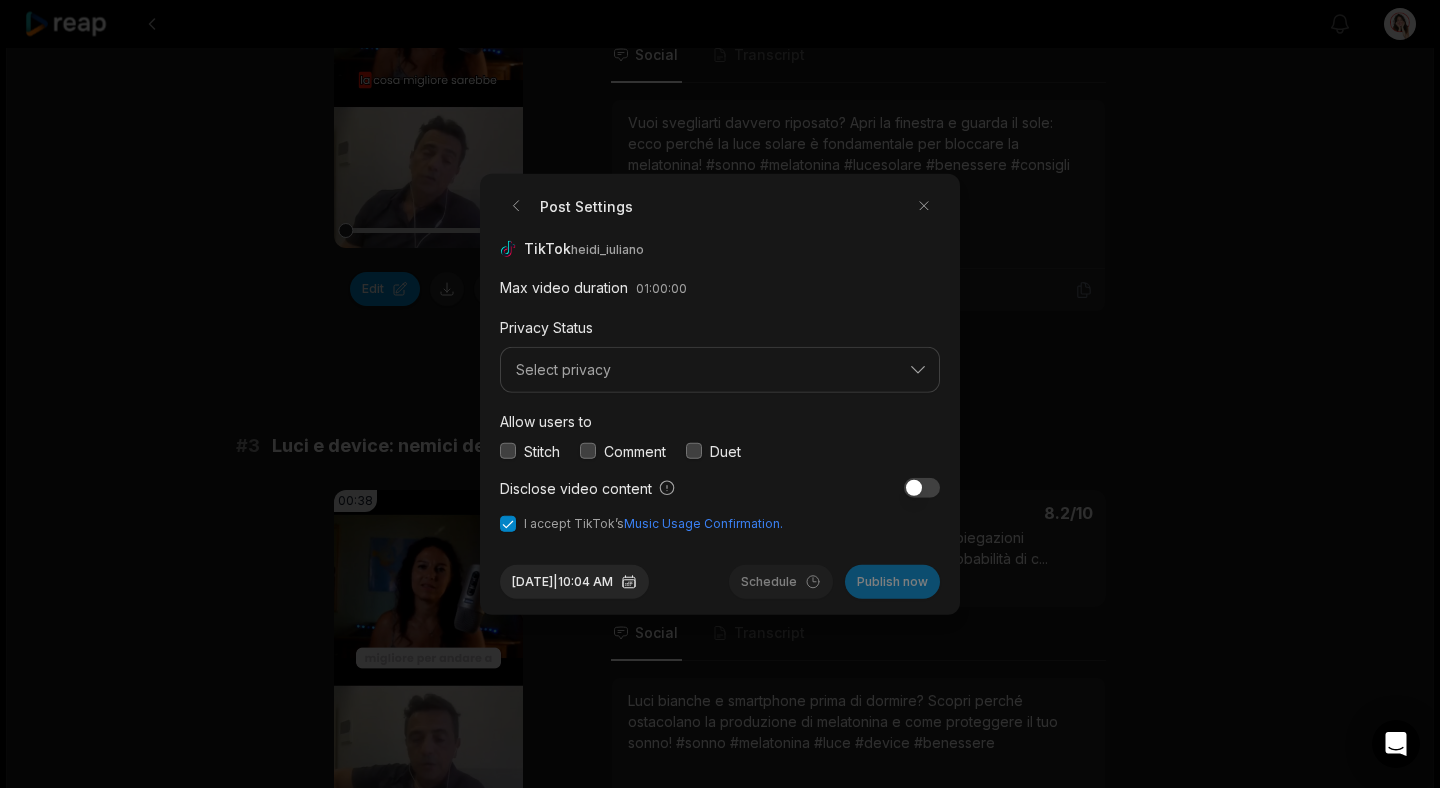 click at bounding box center (588, 451) 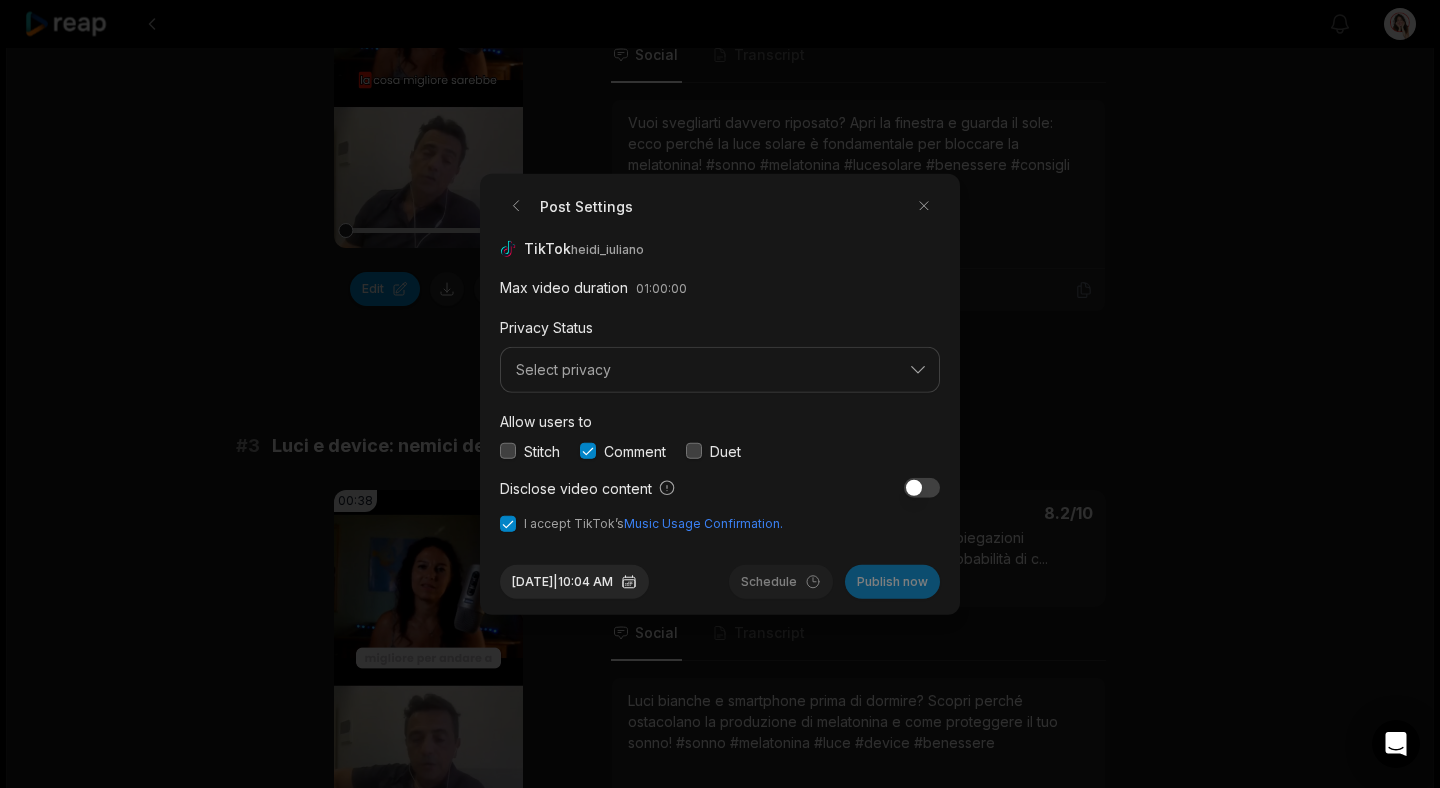 click on "Schedule Publish now" at bounding box center (834, 581) 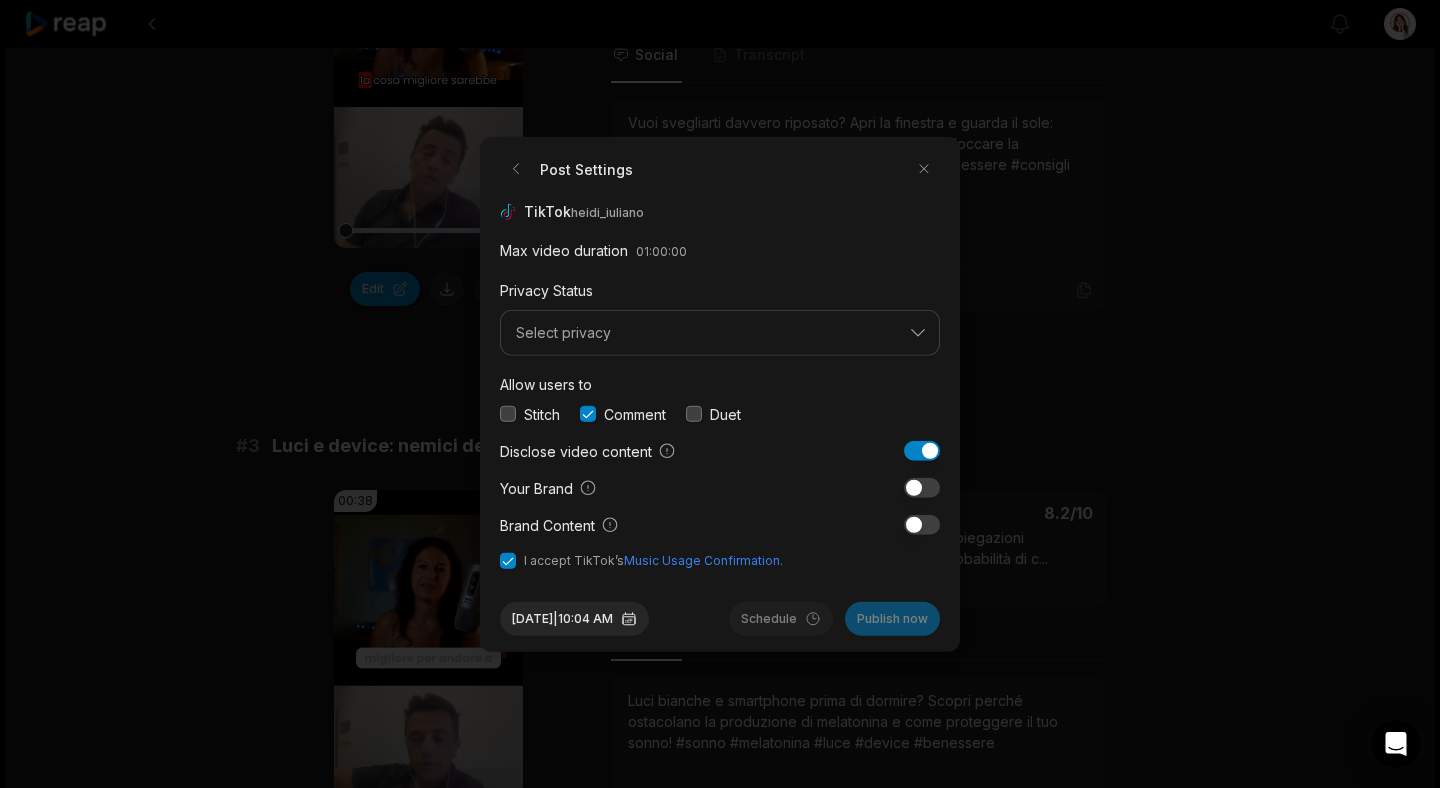 click at bounding box center (922, 451) 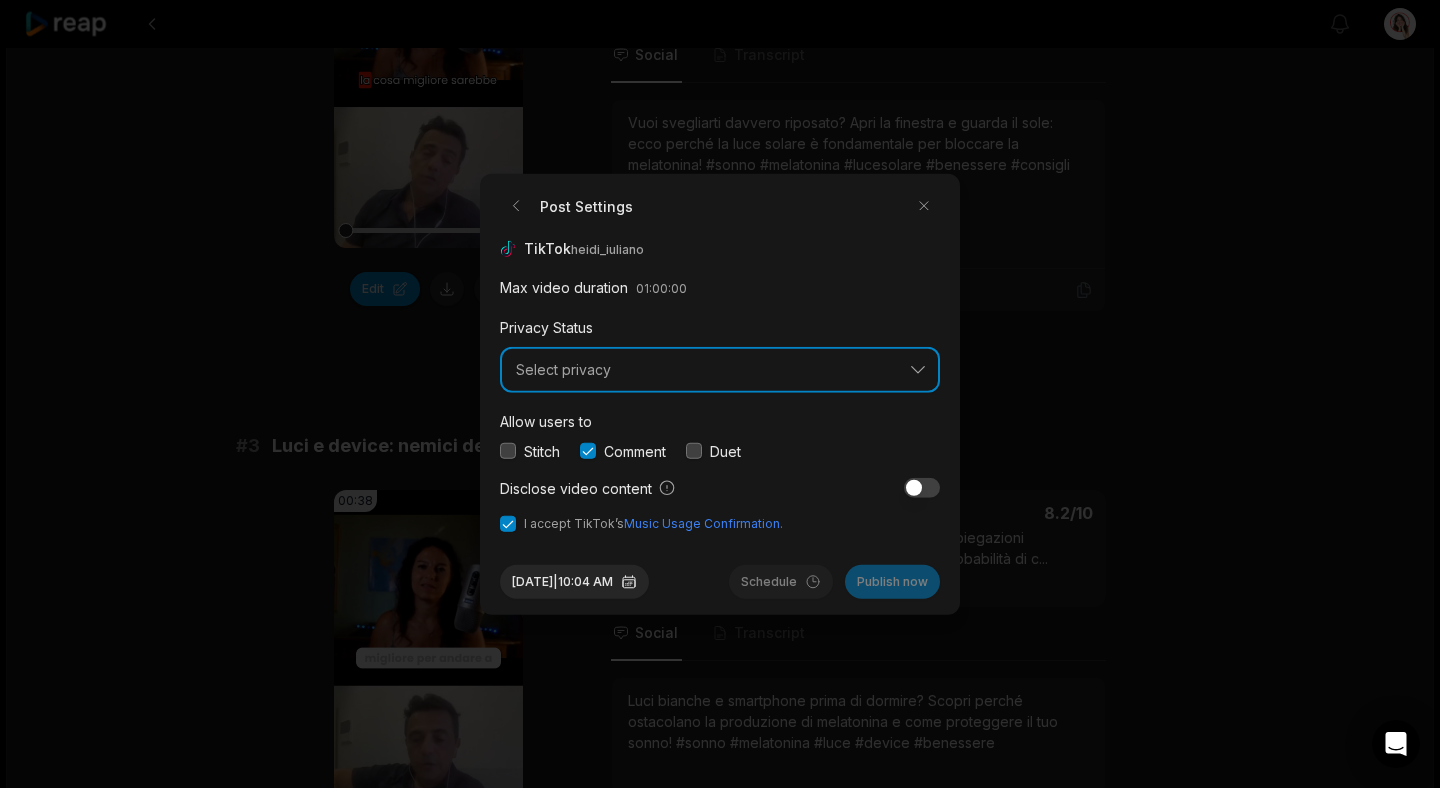 click on "Select privacy" at bounding box center (706, 370) 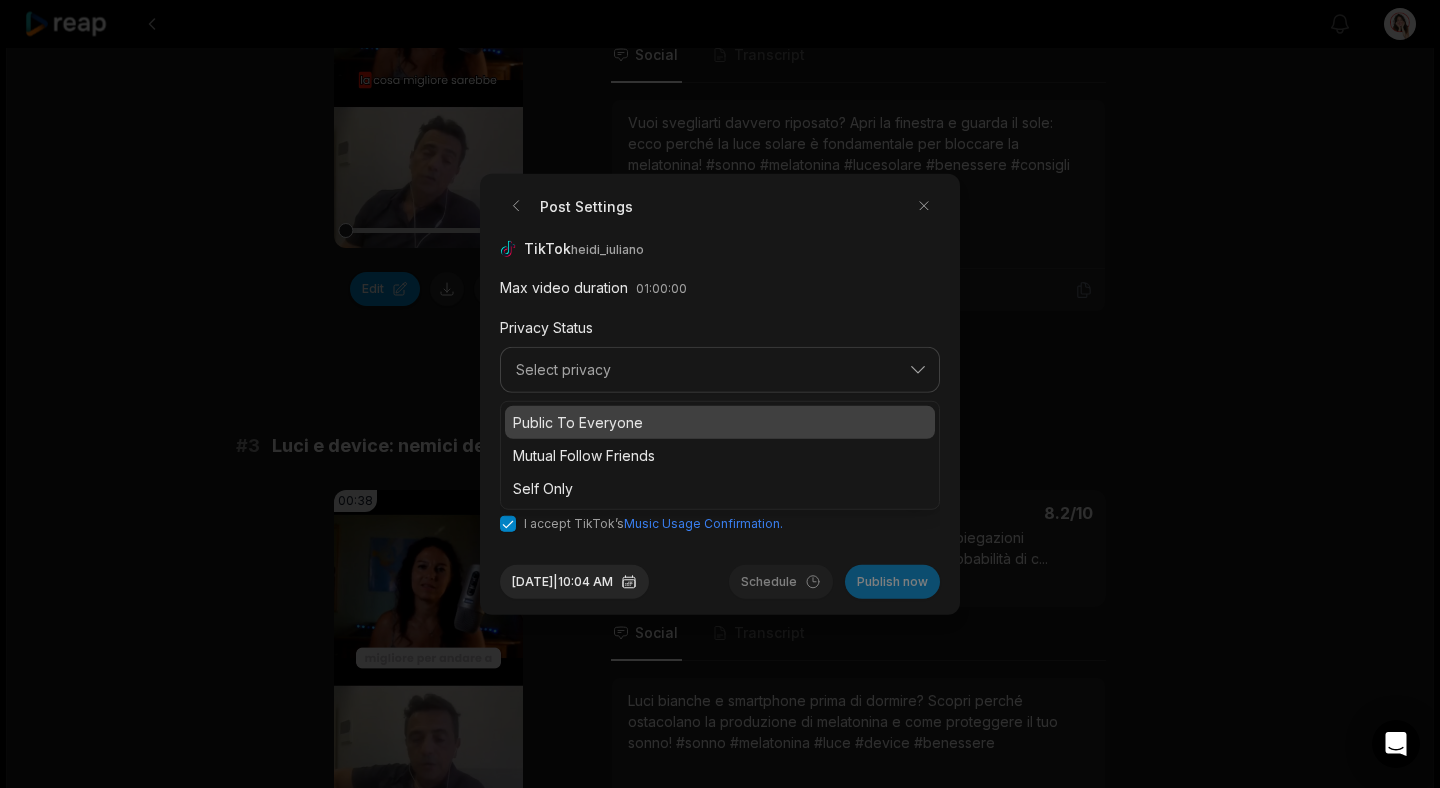click on "Public To Everyone" at bounding box center [720, 421] 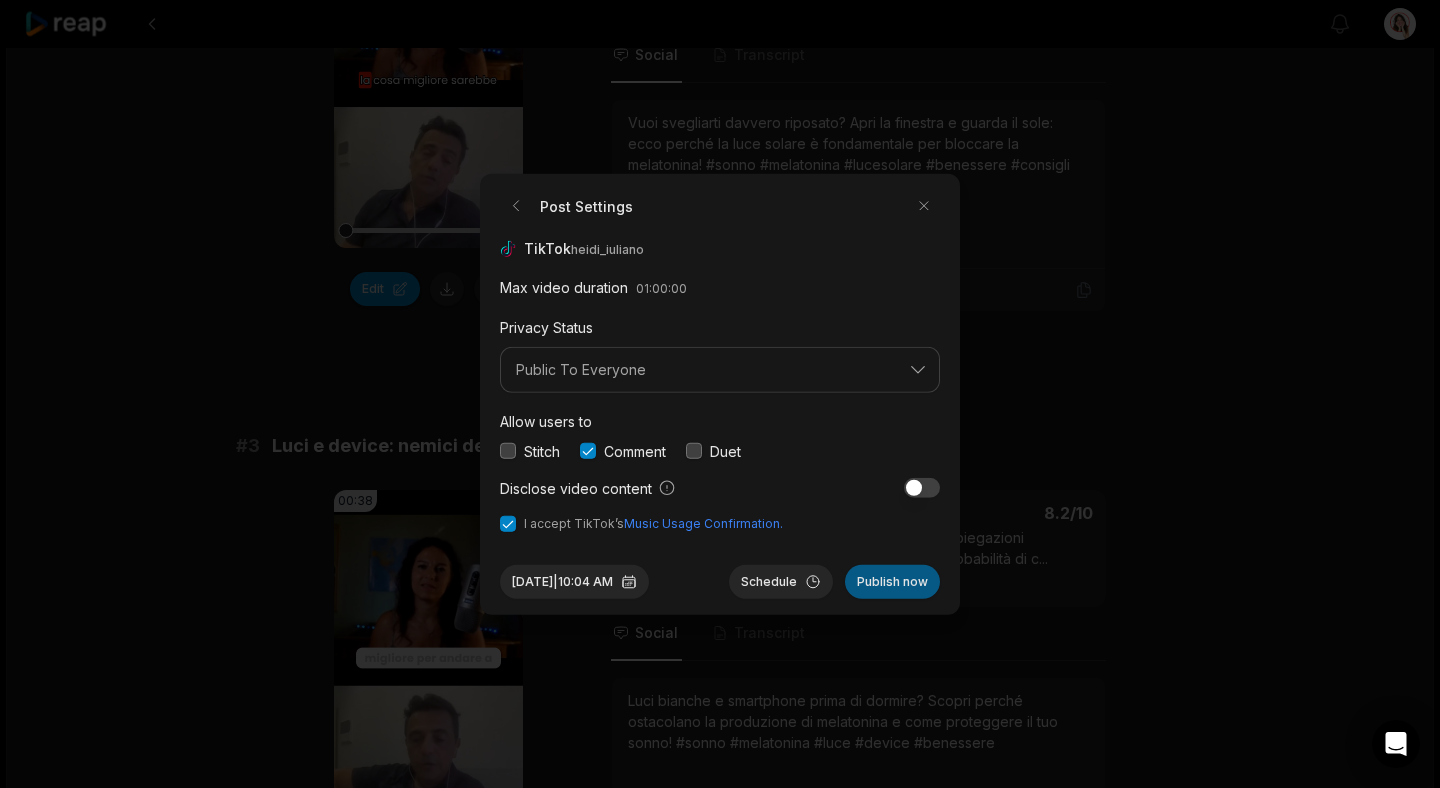 click on "Publish now" at bounding box center [892, 581] 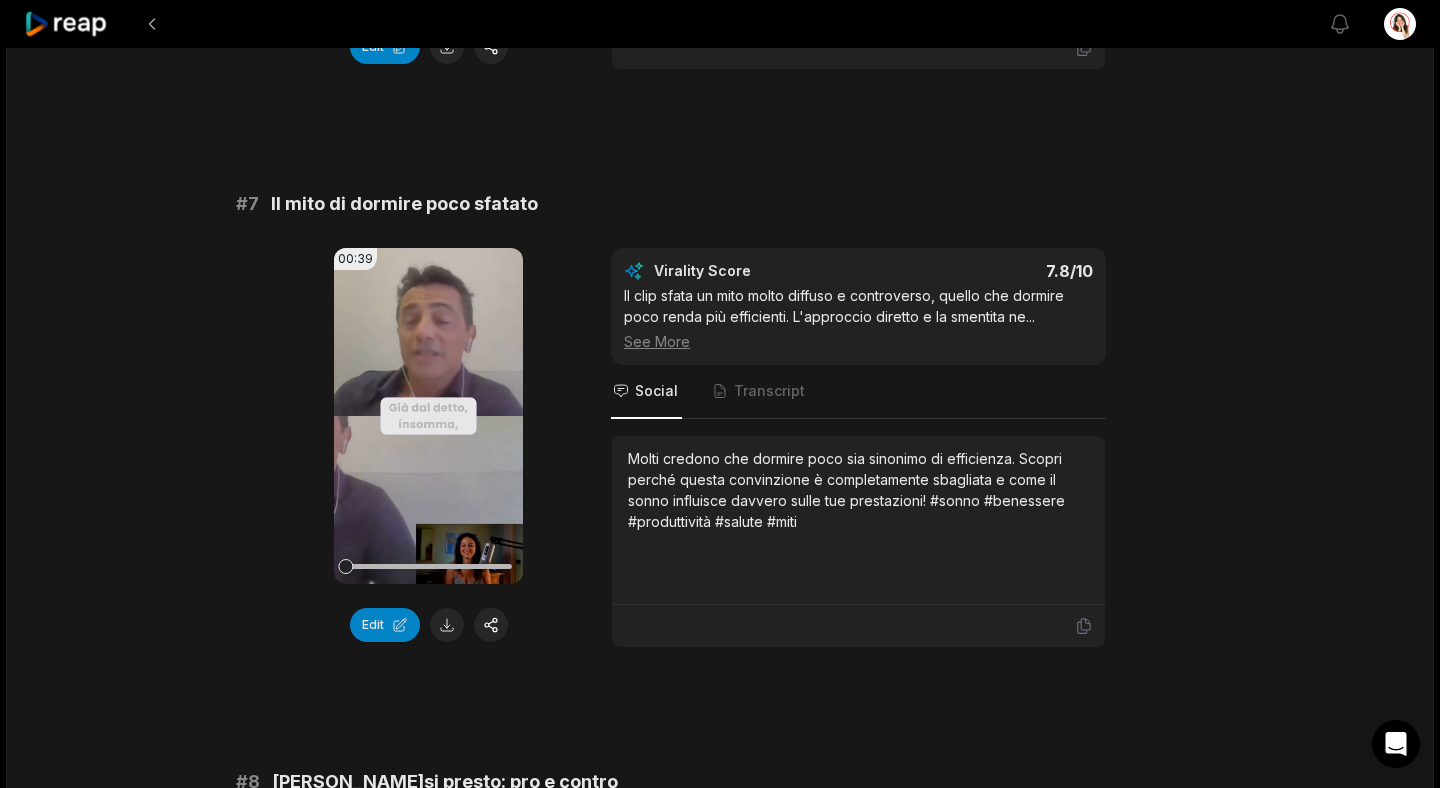 scroll, scrollTop: 3549, scrollLeft: 0, axis: vertical 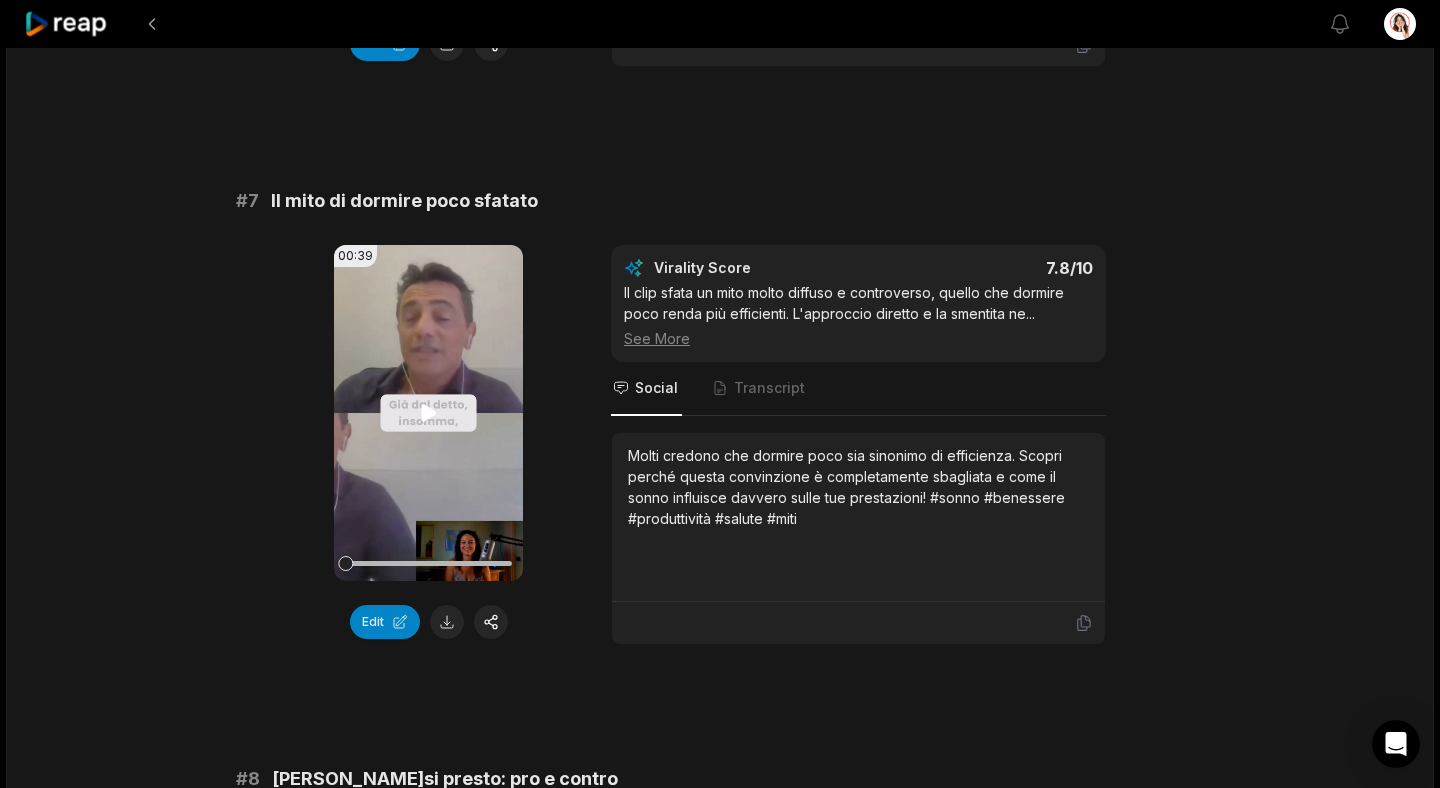 click on "Your browser does not support mp4 format." at bounding box center [428, 413] 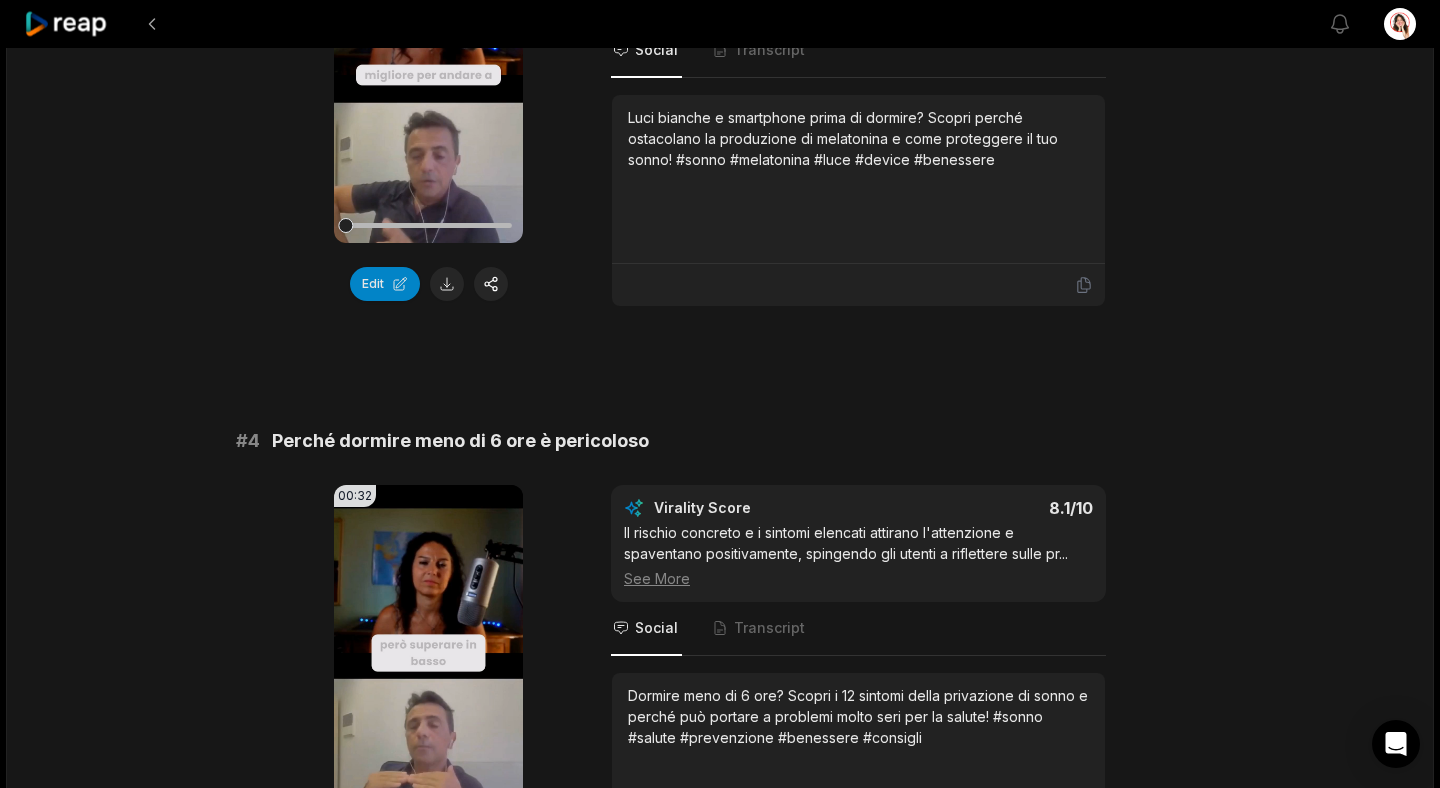 scroll, scrollTop: 1619, scrollLeft: 0, axis: vertical 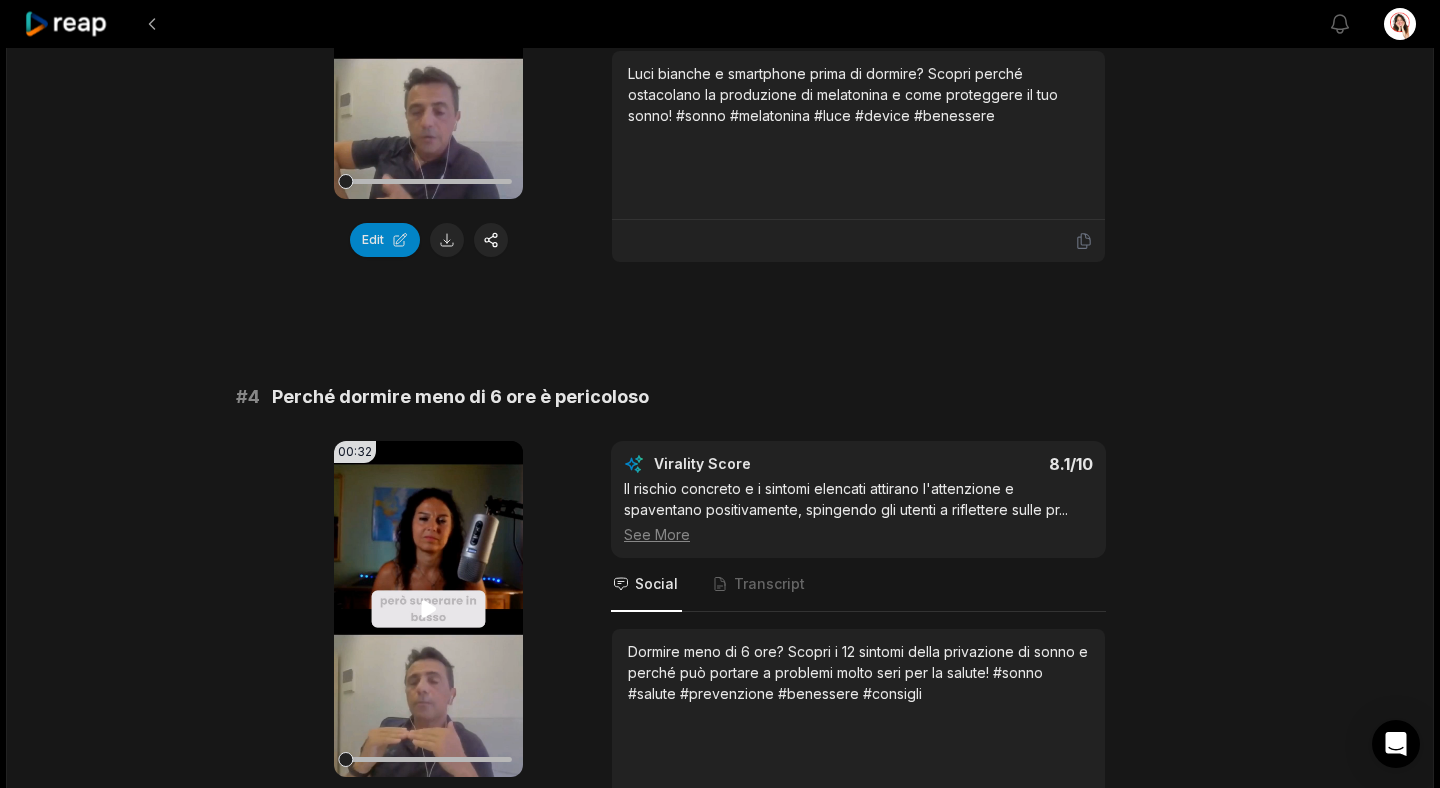 click 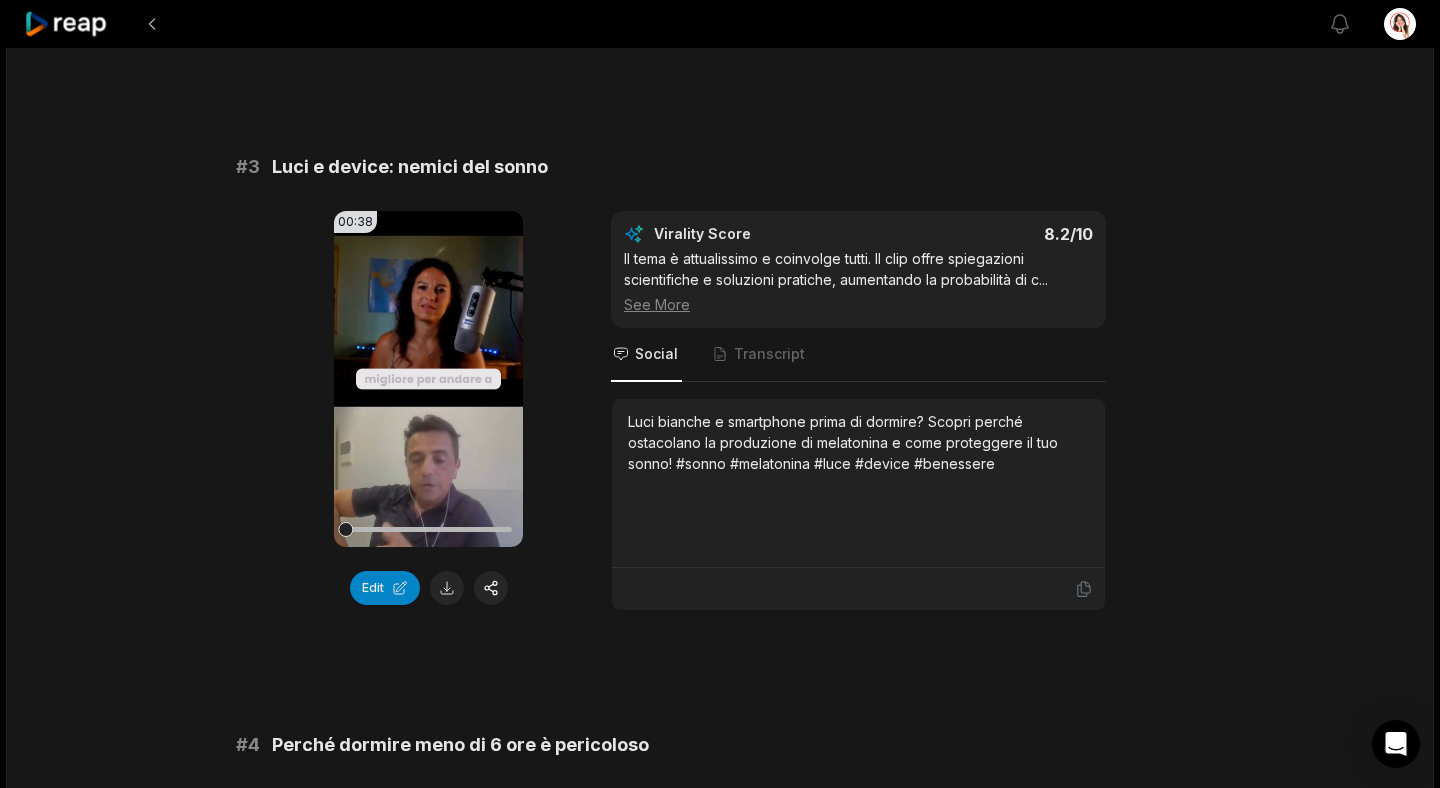 scroll, scrollTop: 1266, scrollLeft: 0, axis: vertical 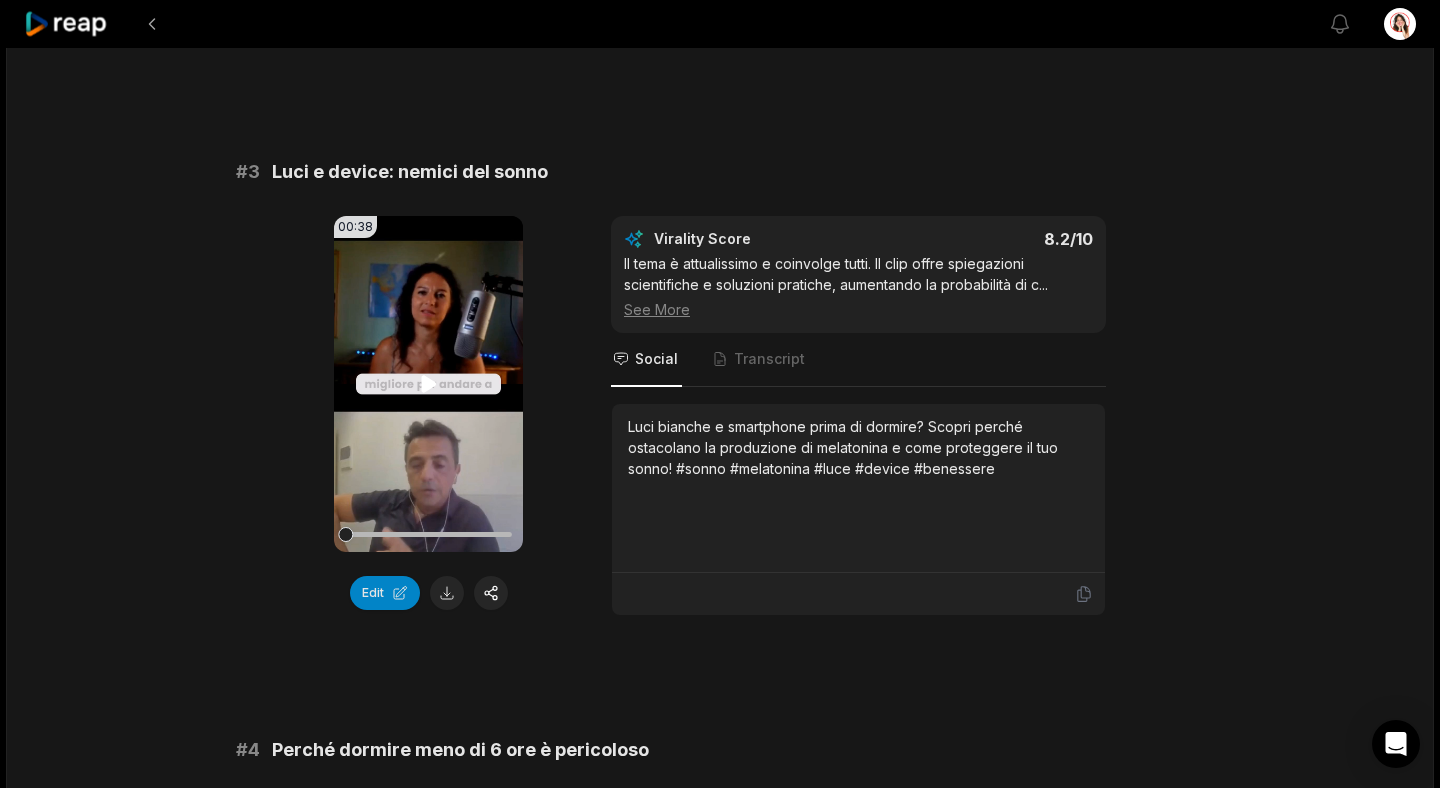 click on "Your browser does not support mp4 format." at bounding box center [428, 384] 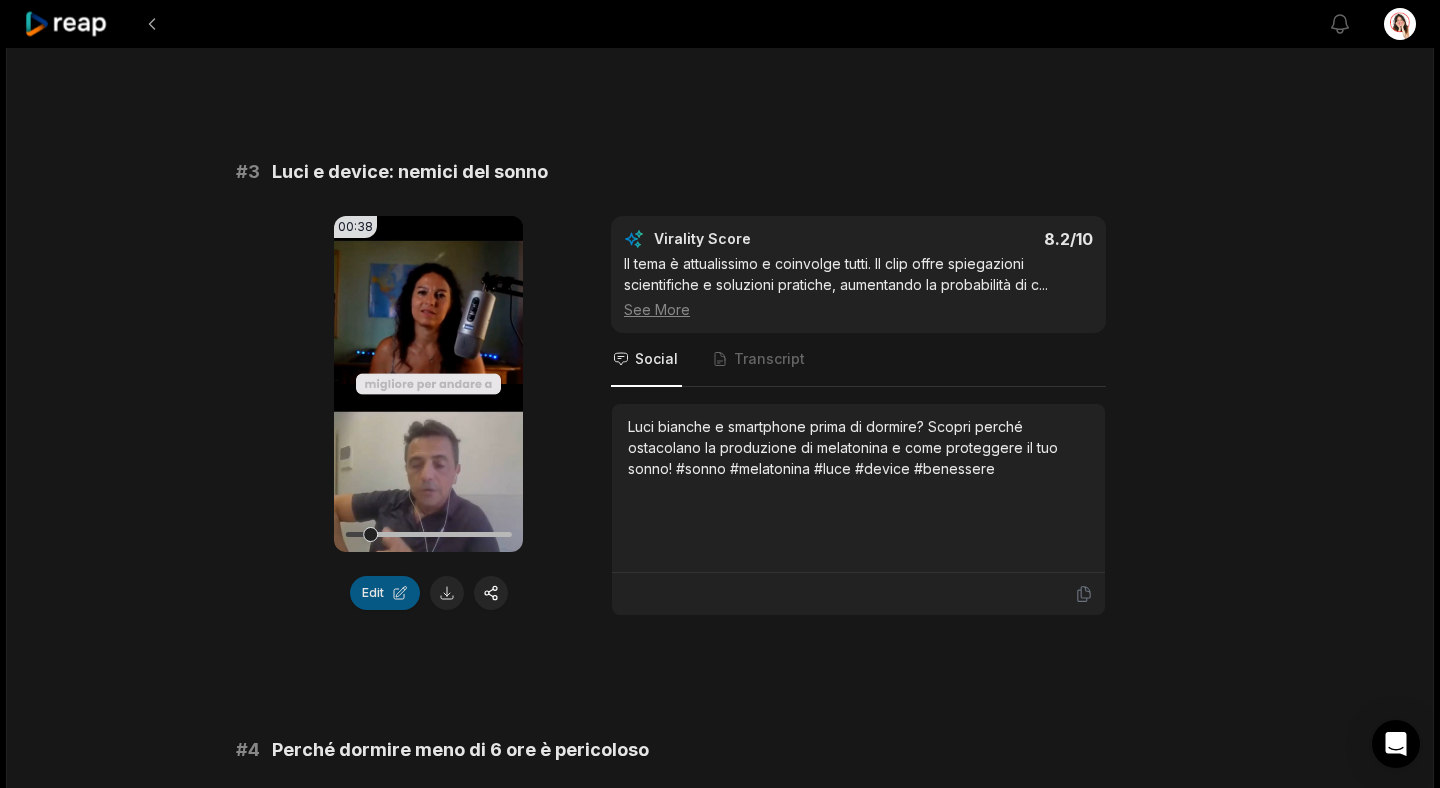 click on "Edit" at bounding box center (385, 593) 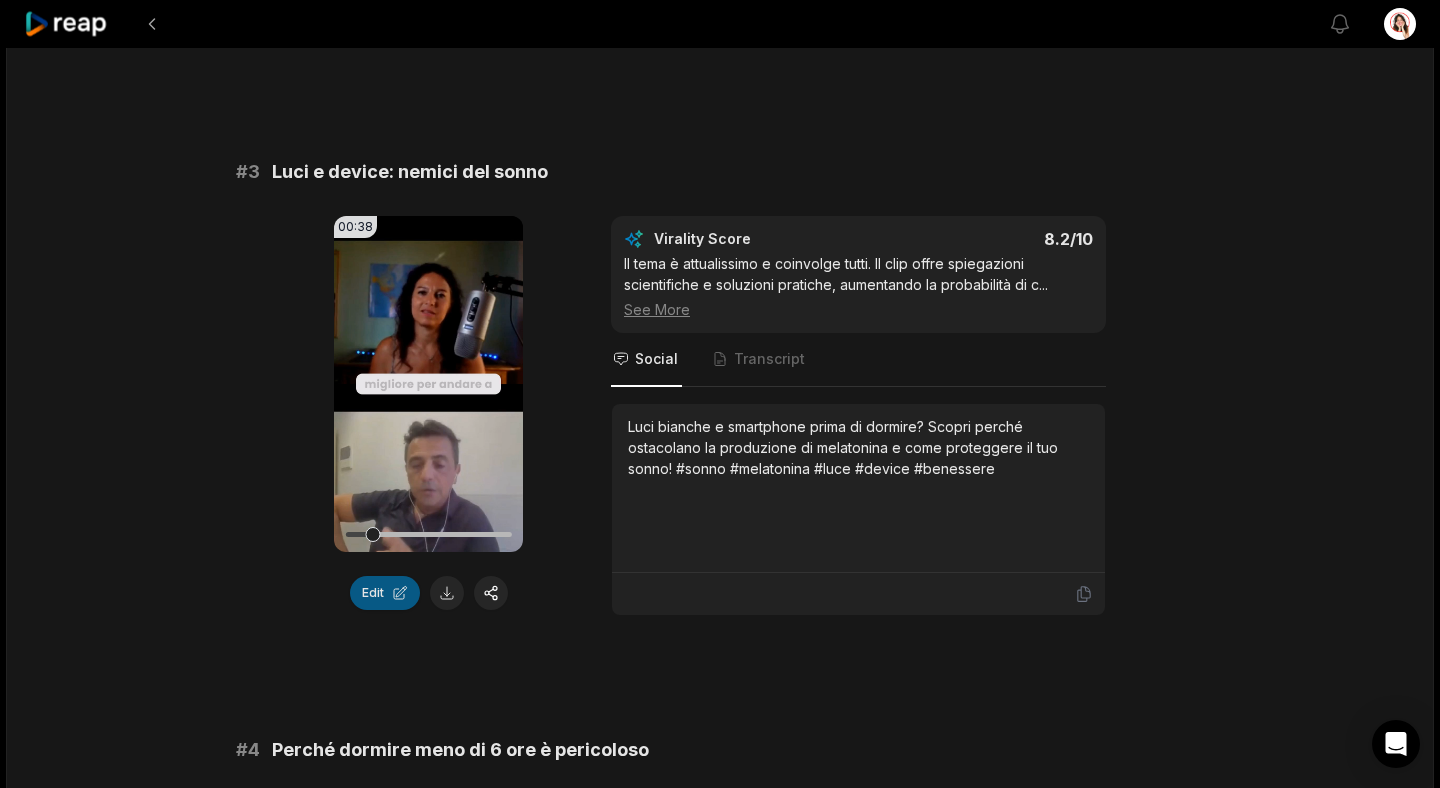 scroll, scrollTop: 0, scrollLeft: 0, axis: both 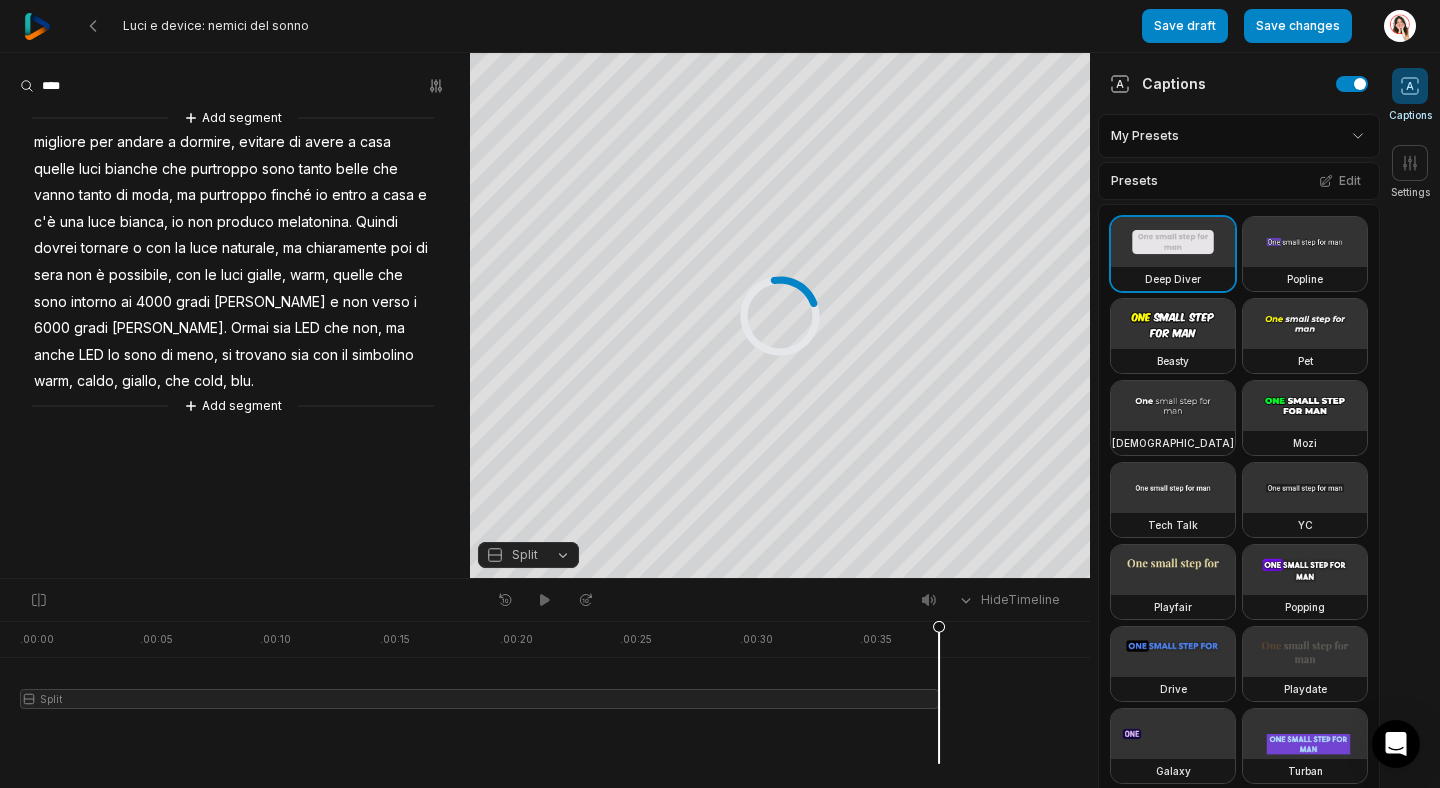 click on "Captions" at bounding box center (1158, 83) 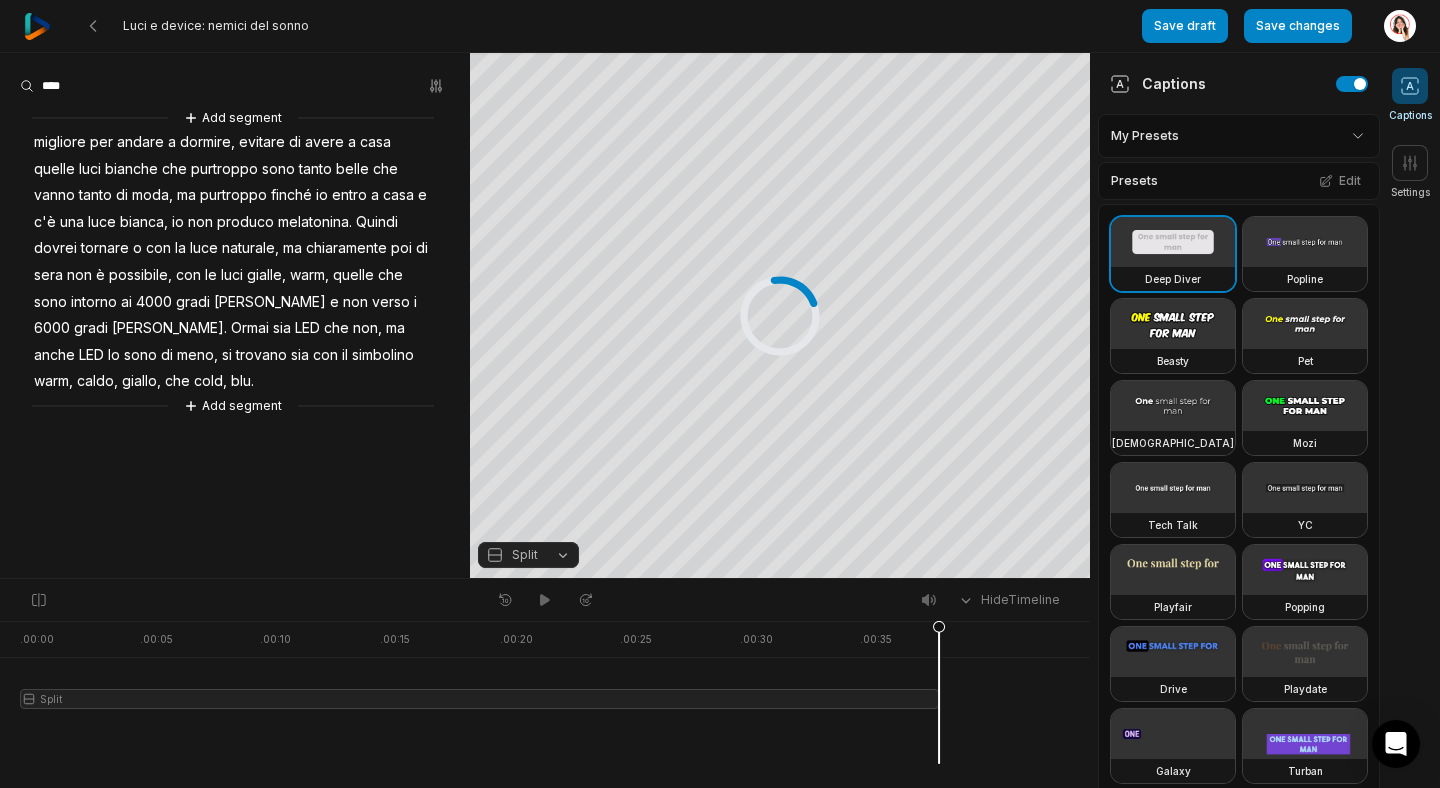click on "Luci e device: nemici del sonno Save draft Save changes Open user menu Captions Settings Your browser does not support mp4 format. Your browser does not support mp4 format. Crop Hex ********* * % Split Hide  Timeline .  00:00 .  00:05 .  00:10 .  00:15 .  00:20 .  00:25 .  00:30 .  00:35 Split   Add segment migliore per andare a dormire, evitare di avere a casa quelle luci bianche che purtroppo sono tanto belle che vanno tanto di moda, ma purtroppo finché io entro a casa e c'è una luce bianca, io non produco melatonina. Quindi dovrei tornare o con la luce naturale, ma chiaramente poi di sera non è possibile, con le luci gialle, warm, quelle che sono intorno ai 4000 gradi Kelvin e non verso i 6000 gradi Kelvin. Ormai sia LED che non, ma anche LED lo sono di meno, si trovano sia con il simbolino warm, caldo, giallo, che cold, blu.   Add segment Captions My Presets Presets Edit Deep Diver Popline Beasty Pet Zen Mozi Tech Talk YC Playfair Popping Drive Playdate Galaxy Turban Flipper Spell Youshaei Pod P Noah" at bounding box center [720, 394] 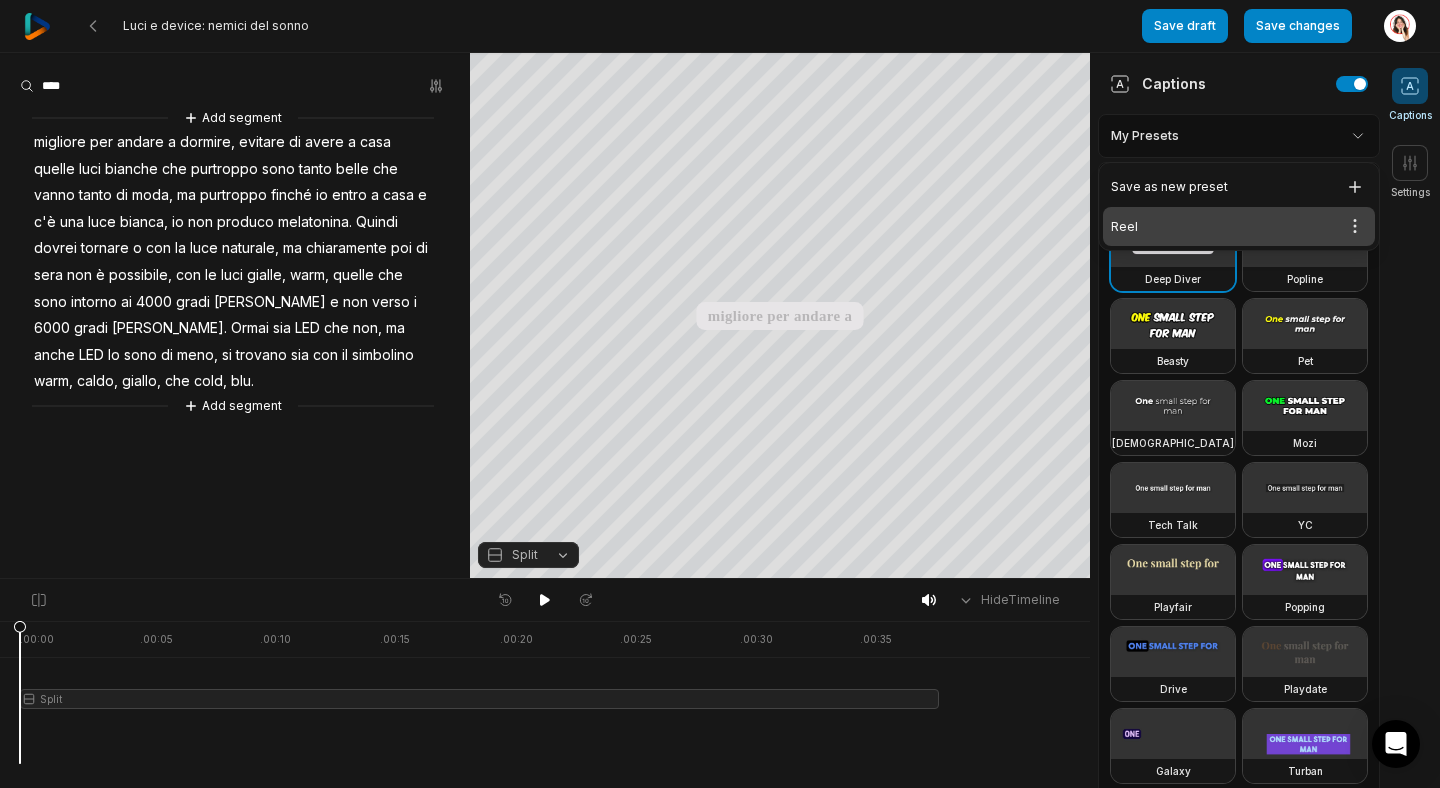 click on "Reel Open options" at bounding box center (1239, 226) 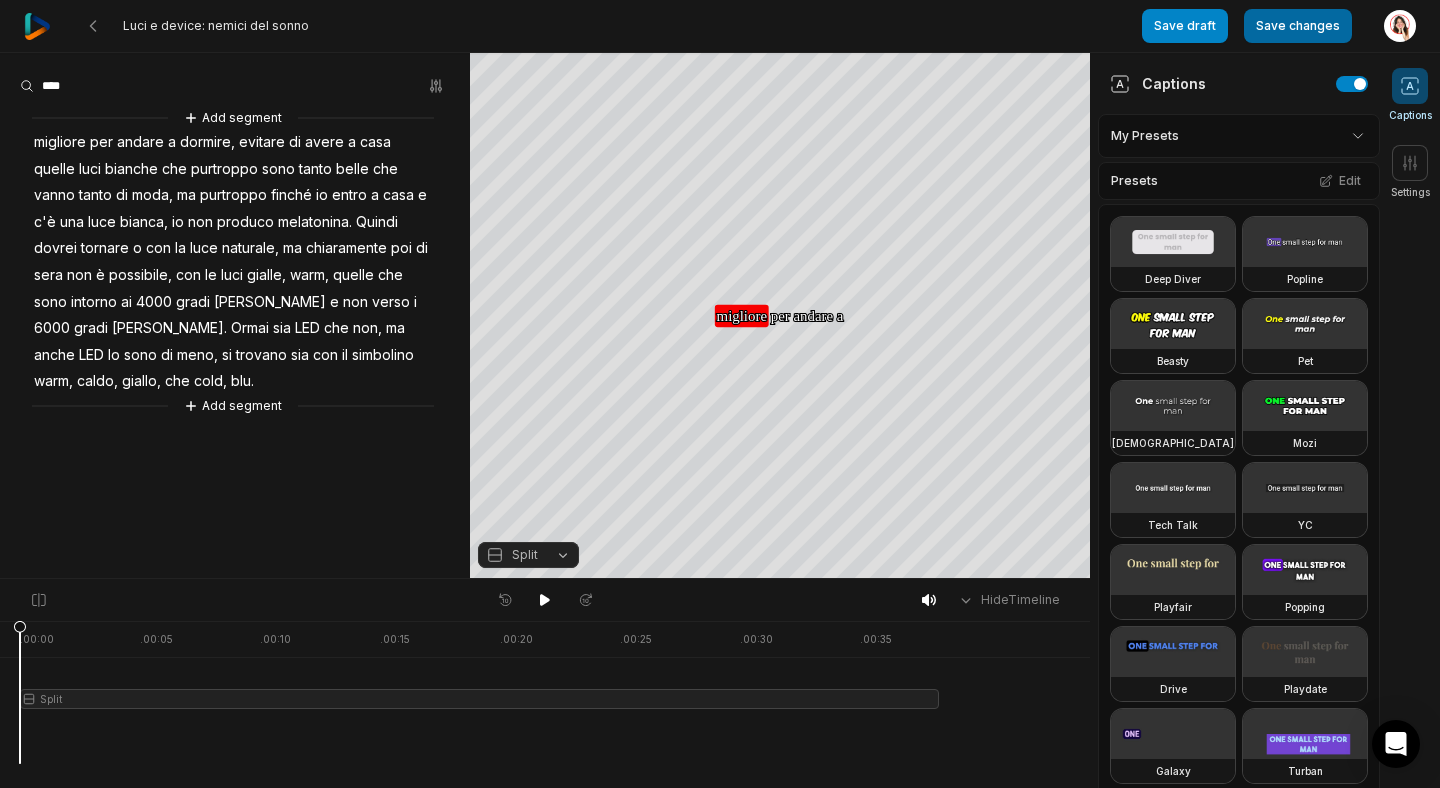 click on "Save changes" at bounding box center (1298, 26) 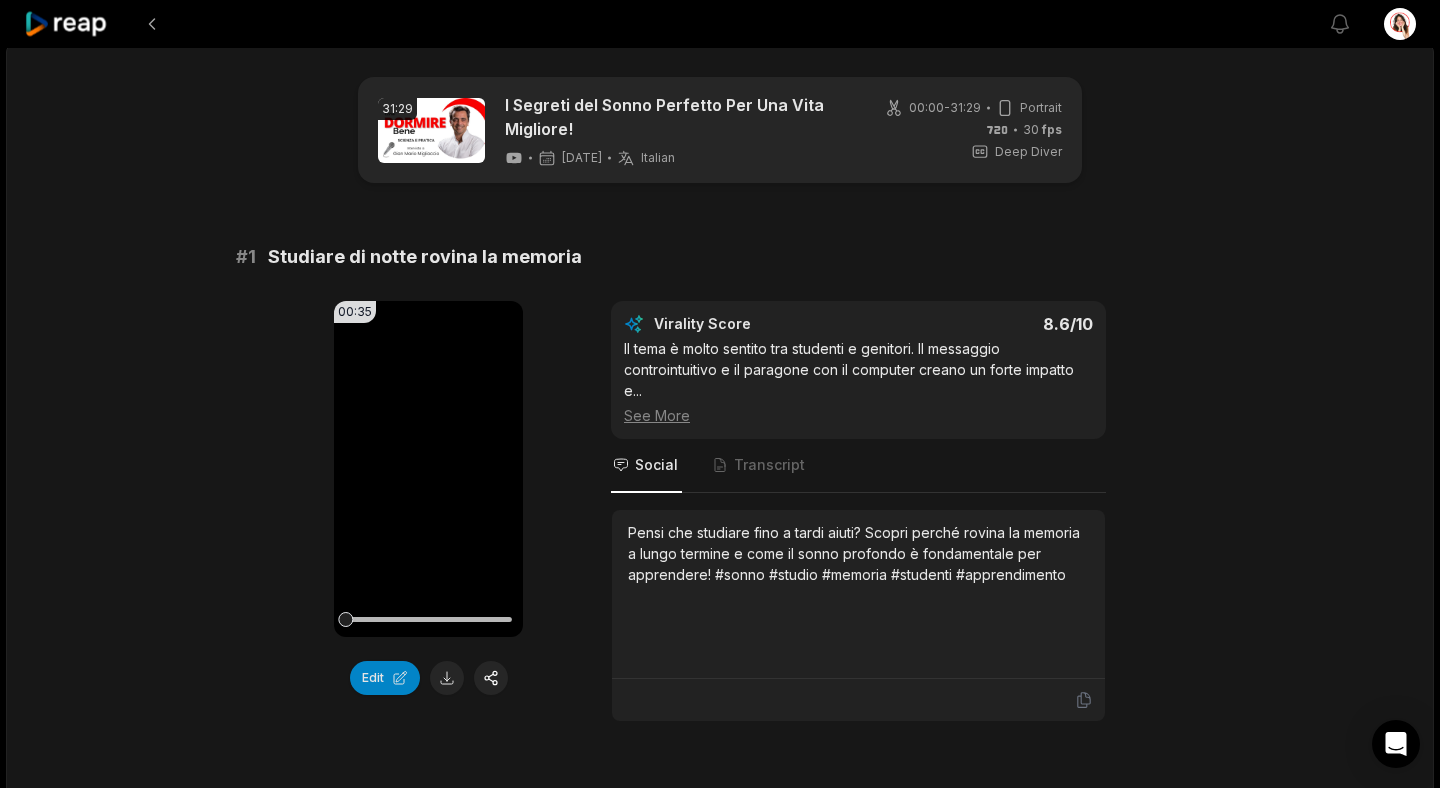 scroll, scrollTop: 2, scrollLeft: 0, axis: vertical 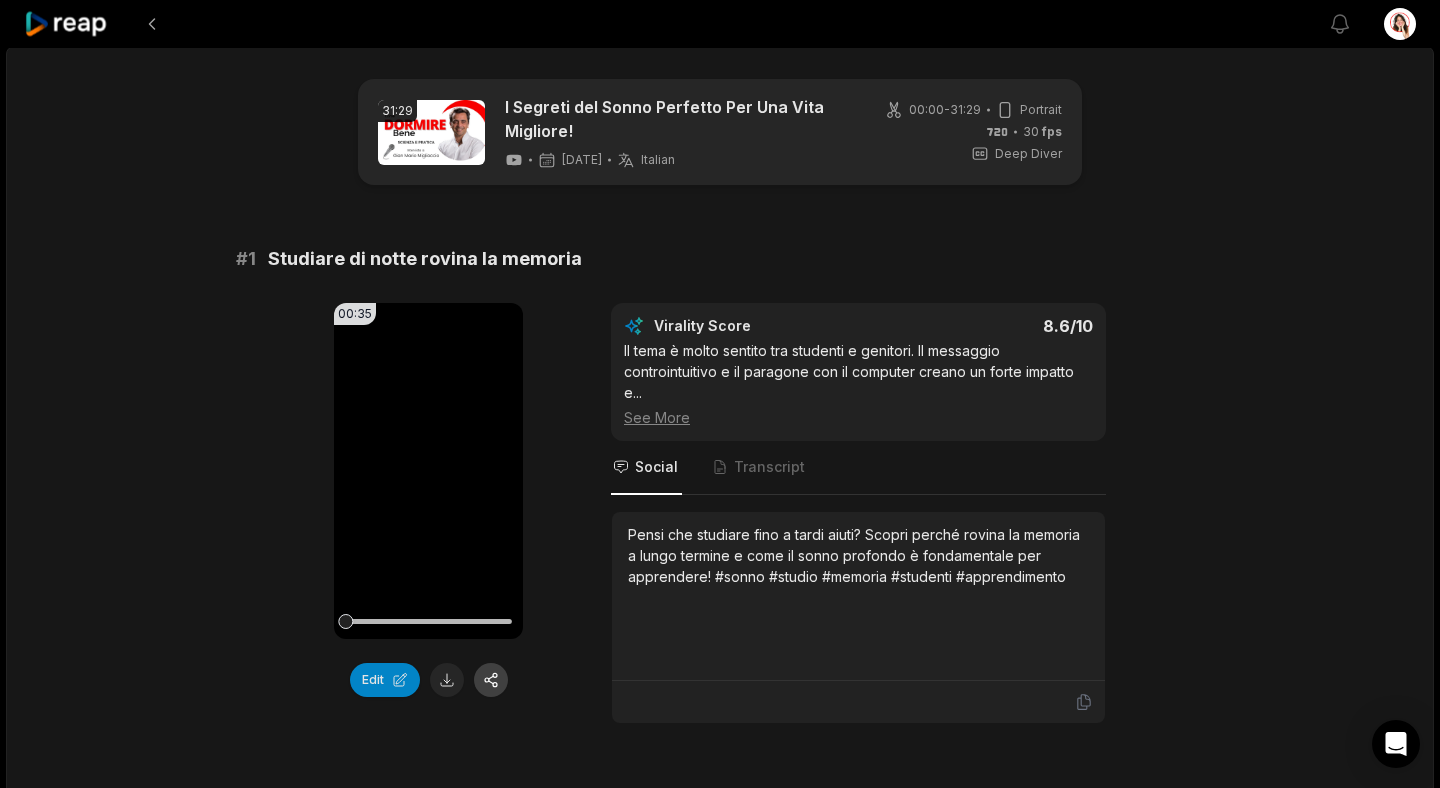 click at bounding box center [491, 680] 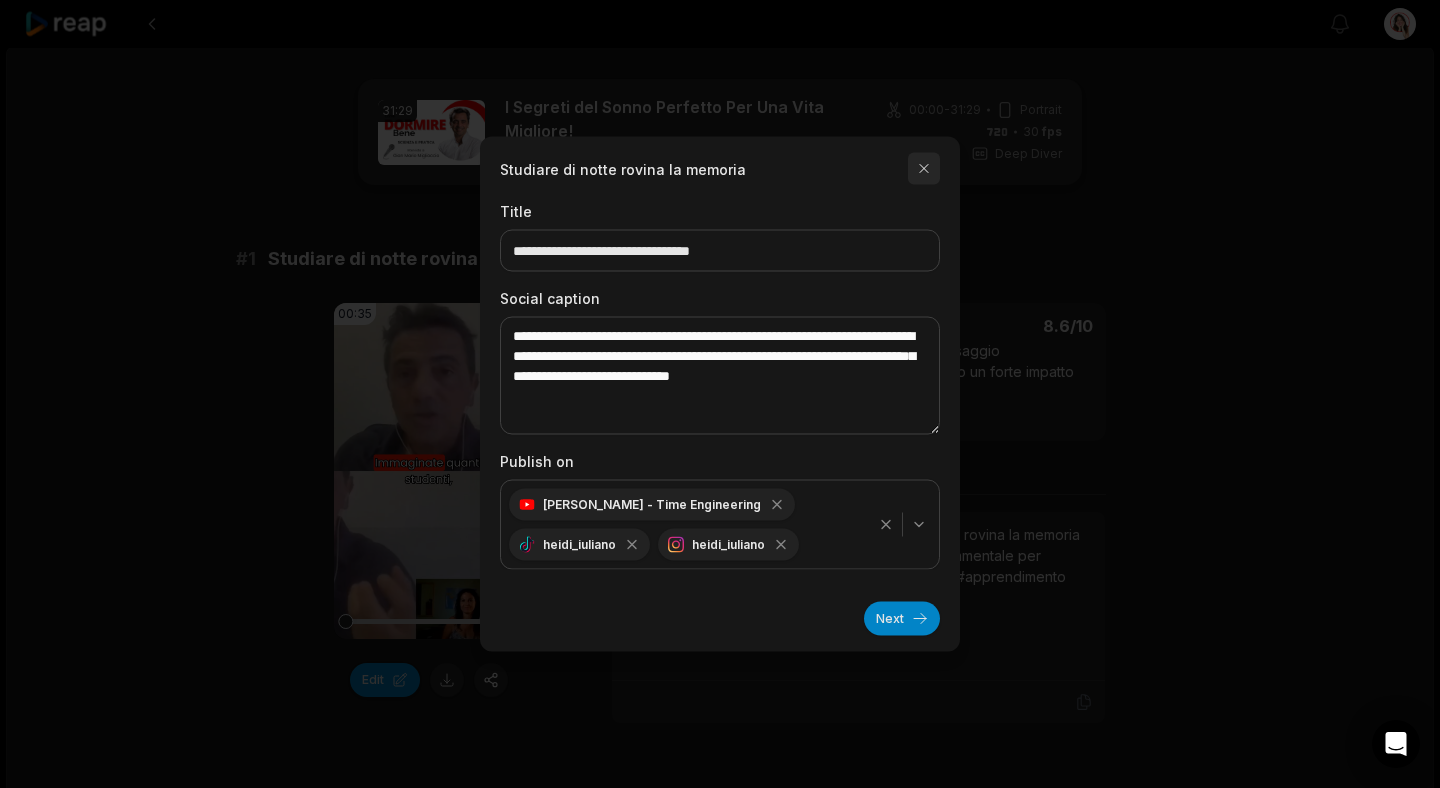 click at bounding box center (924, 169) 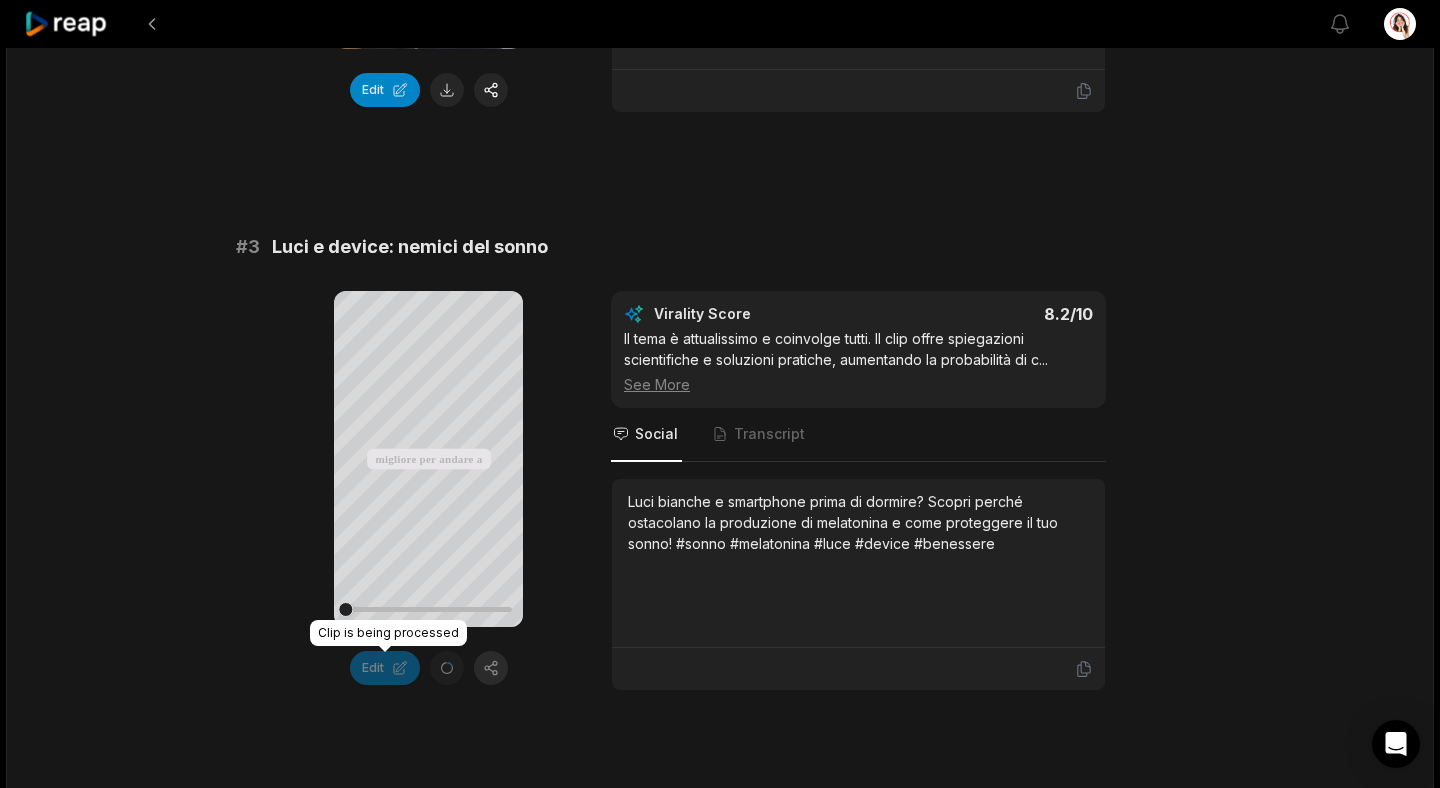 scroll, scrollTop: 1267, scrollLeft: 0, axis: vertical 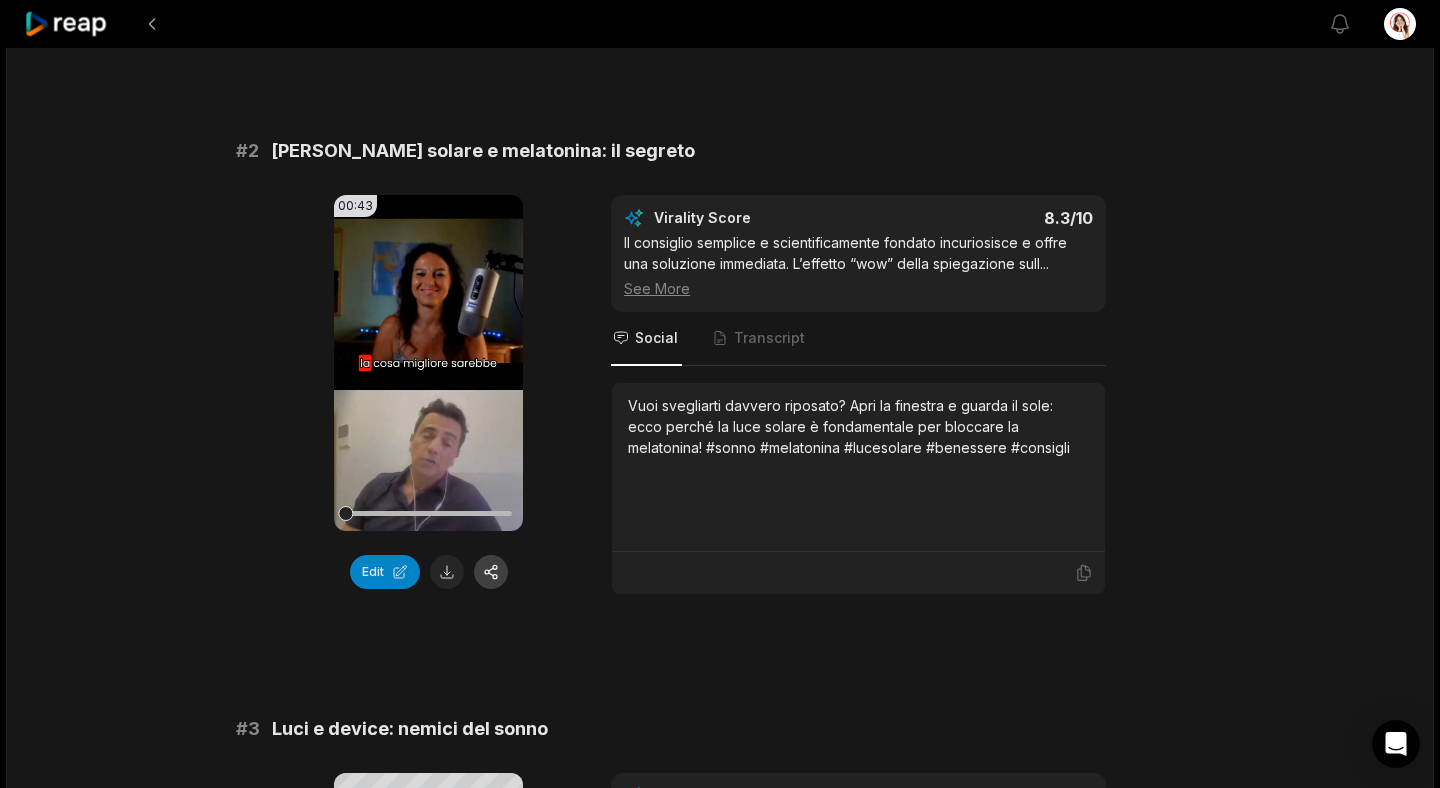 click at bounding box center [491, 572] 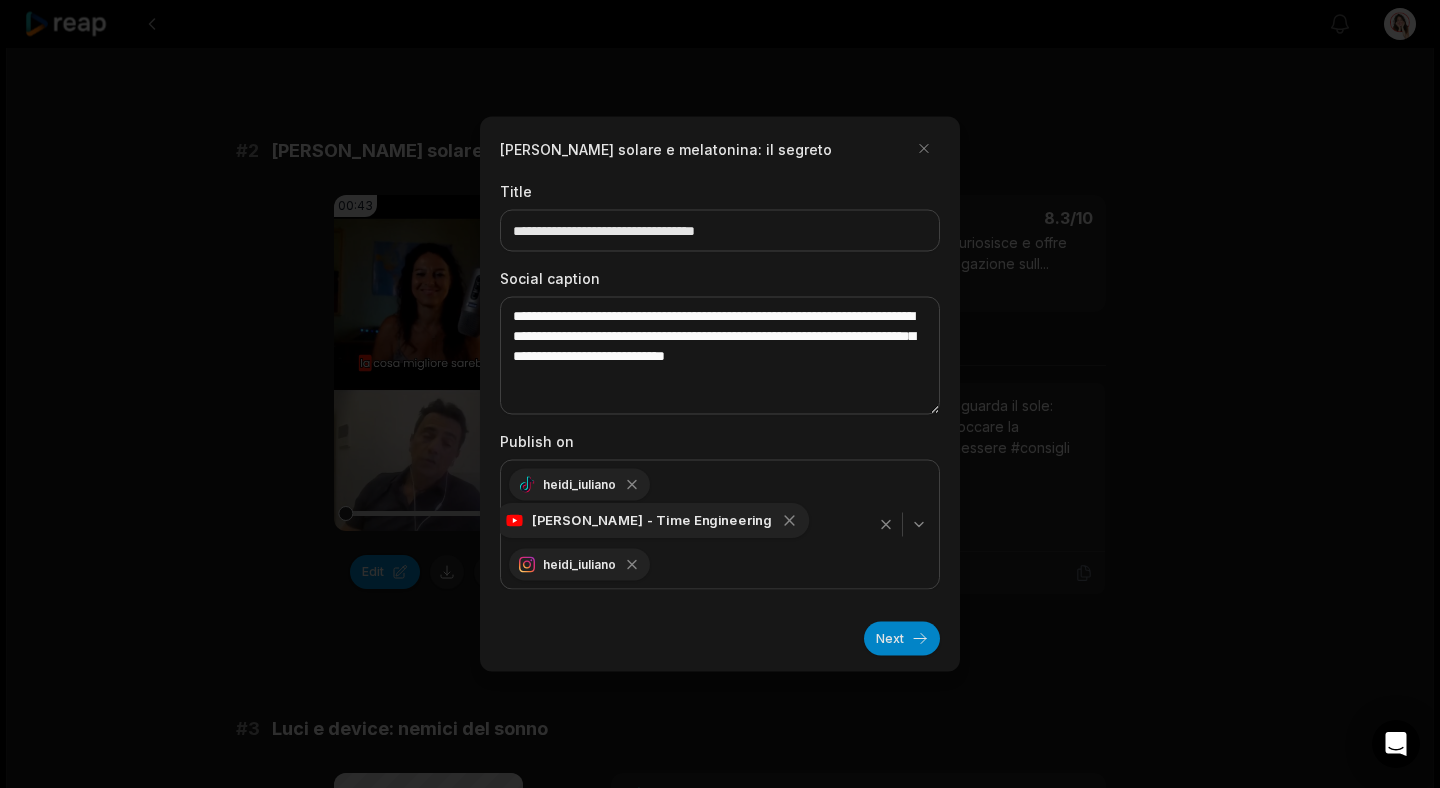 click 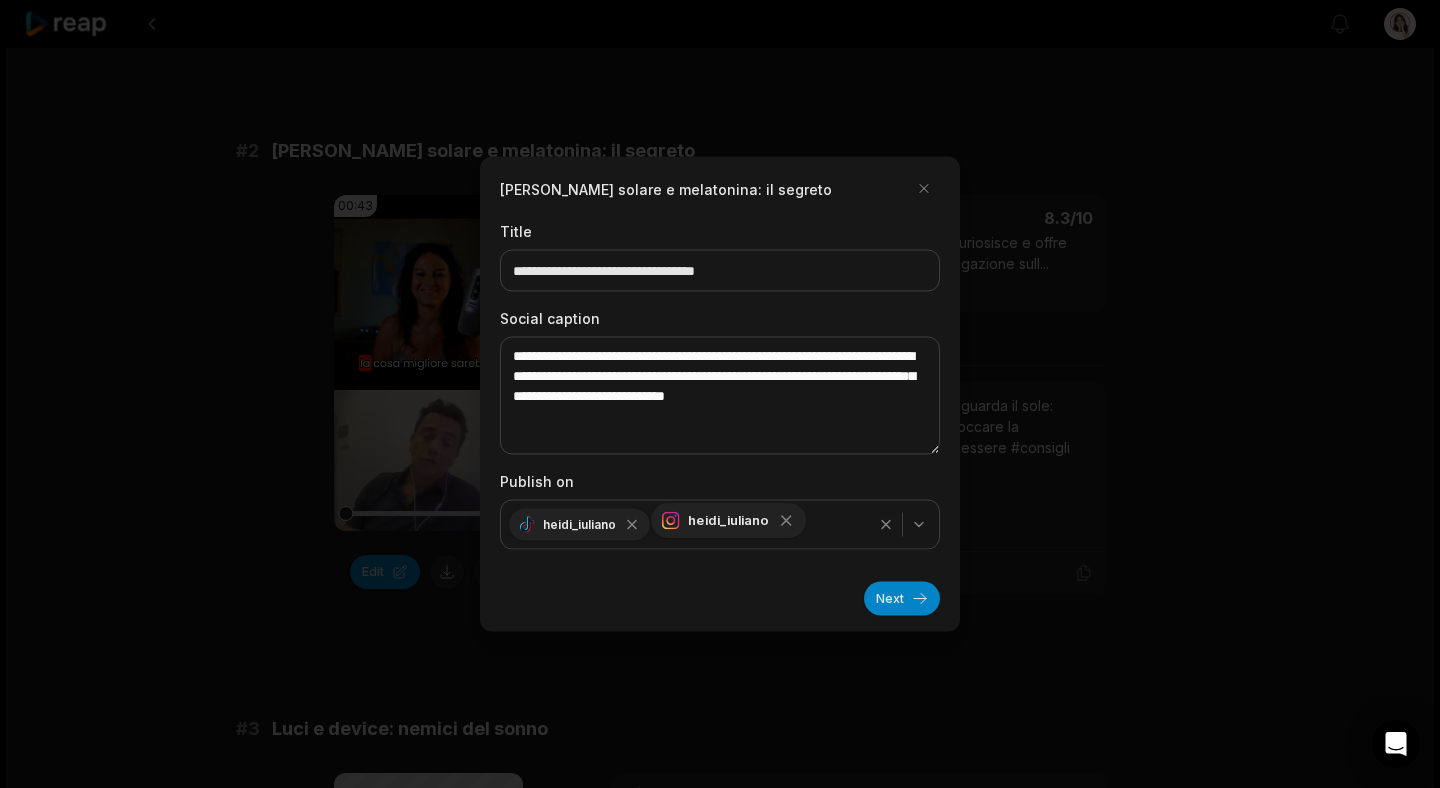 click 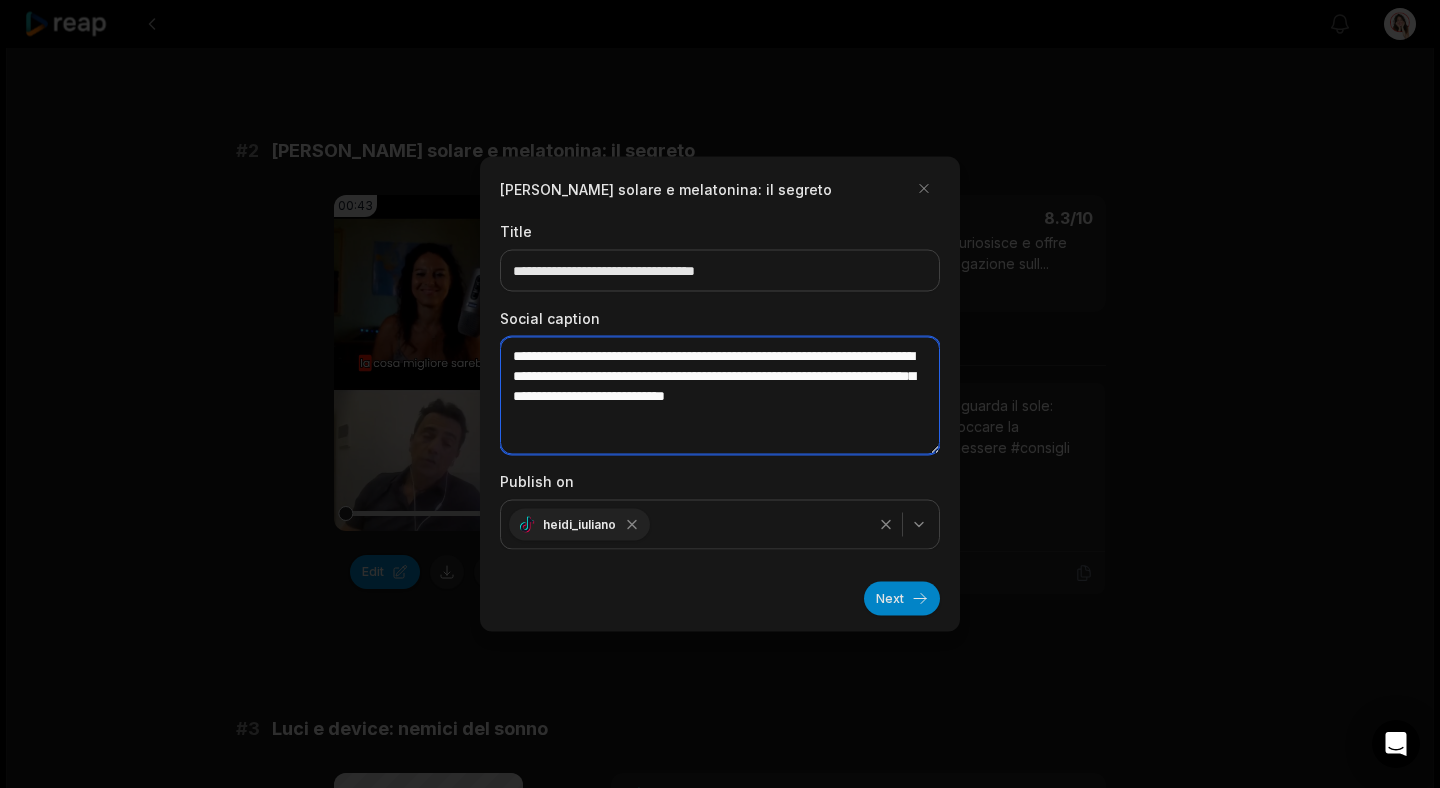 drag, startPoint x: 603, startPoint y: 424, endPoint x: 498, endPoint y: 355, distance: 125.64235 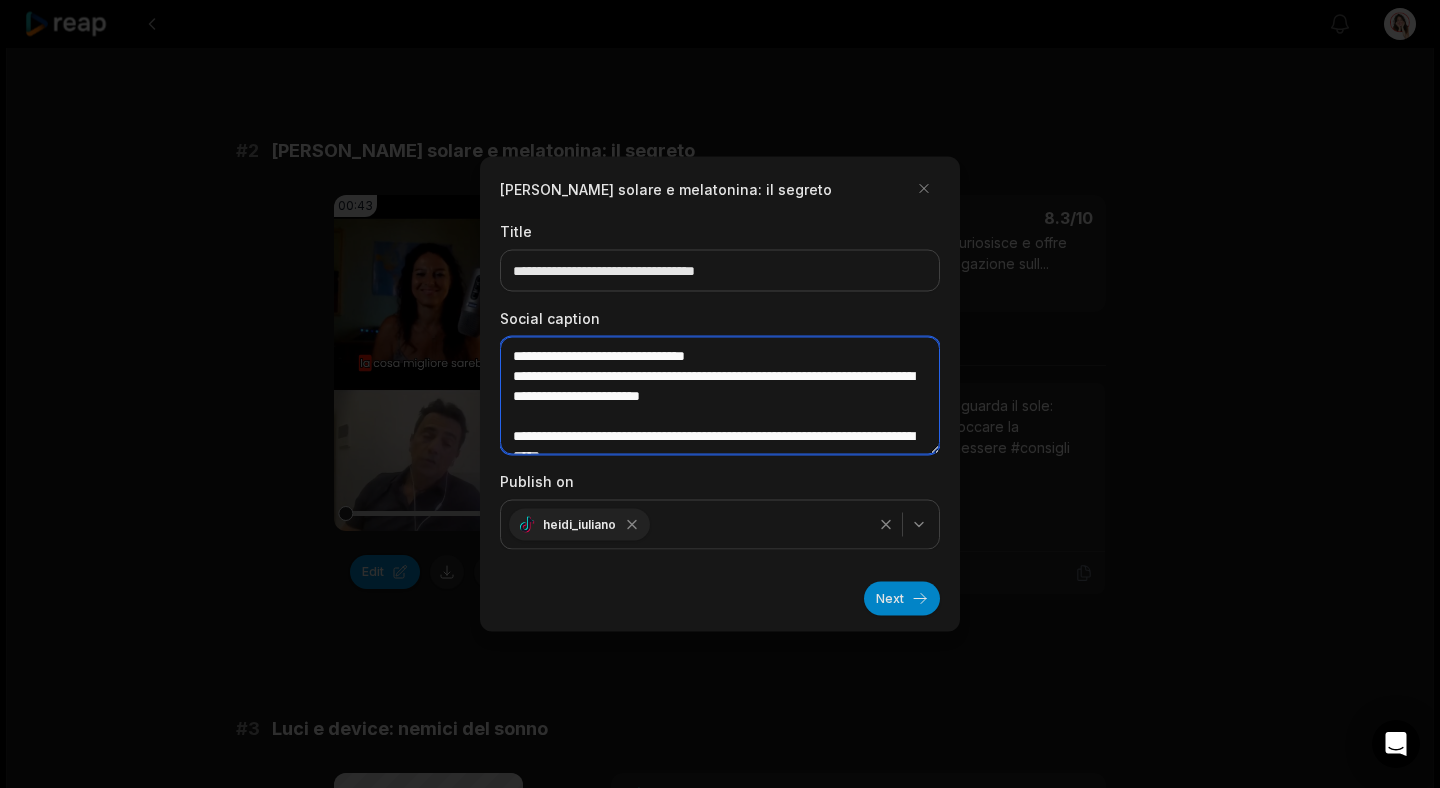 scroll, scrollTop: 90, scrollLeft: 0, axis: vertical 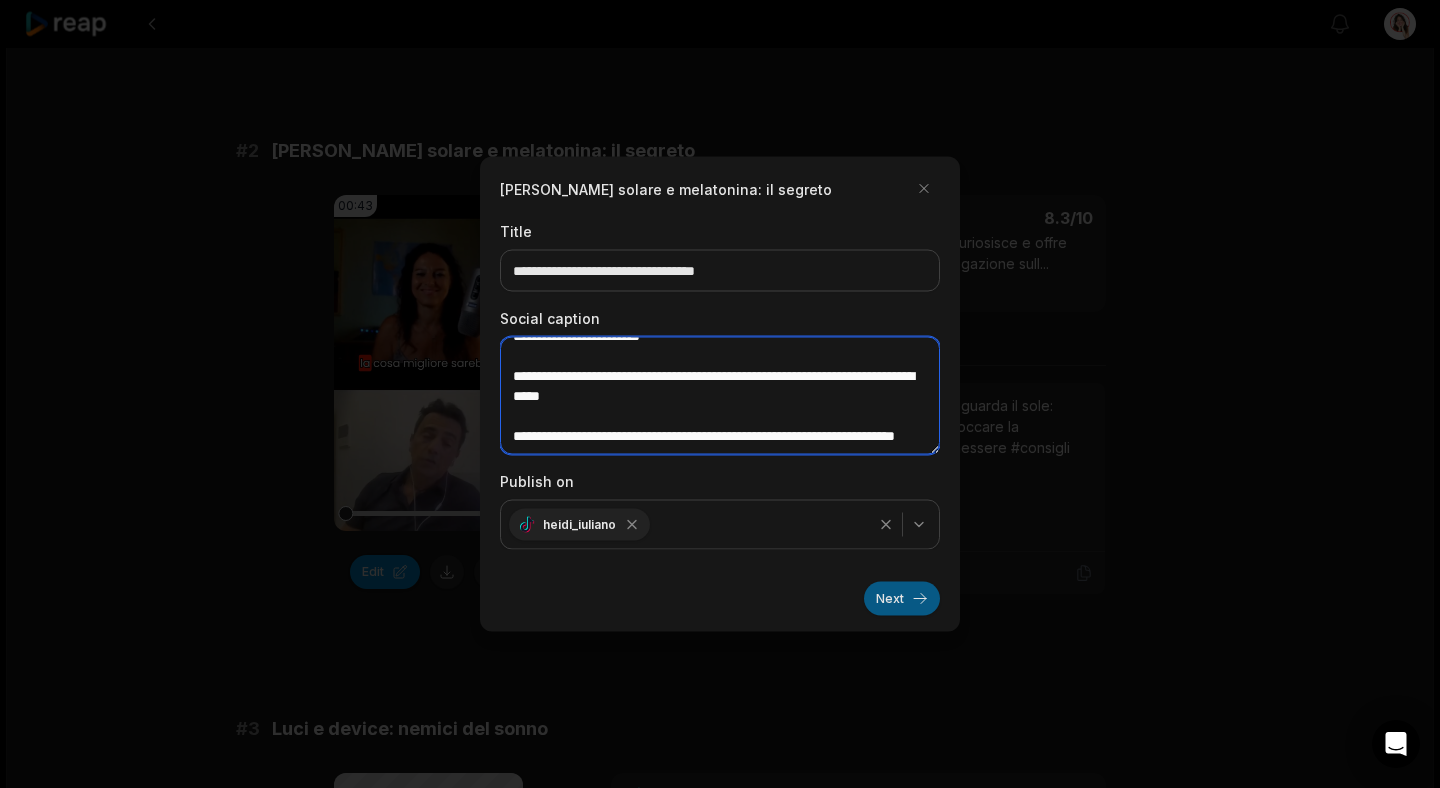 type on "**********" 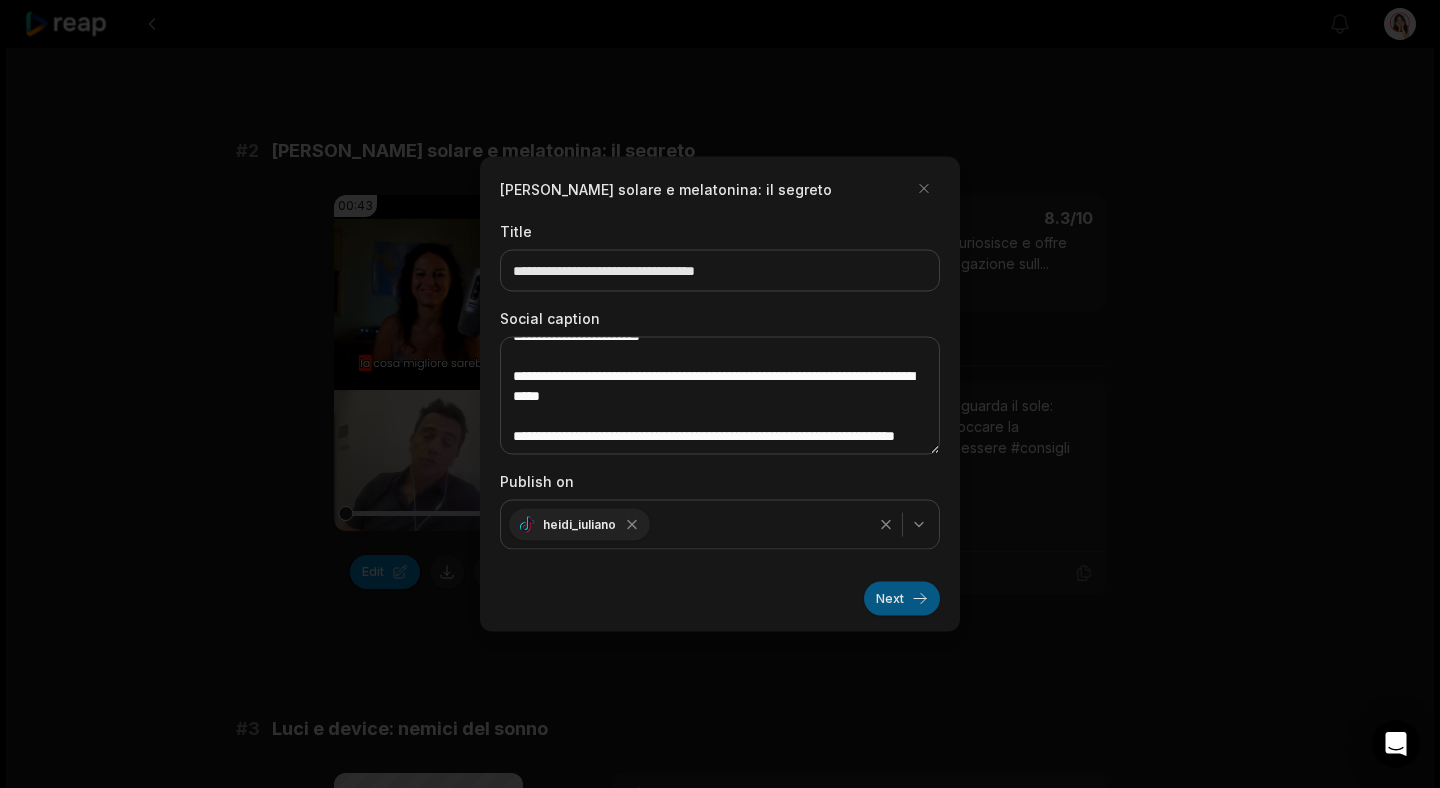 click on "Next" at bounding box center (902, 599) 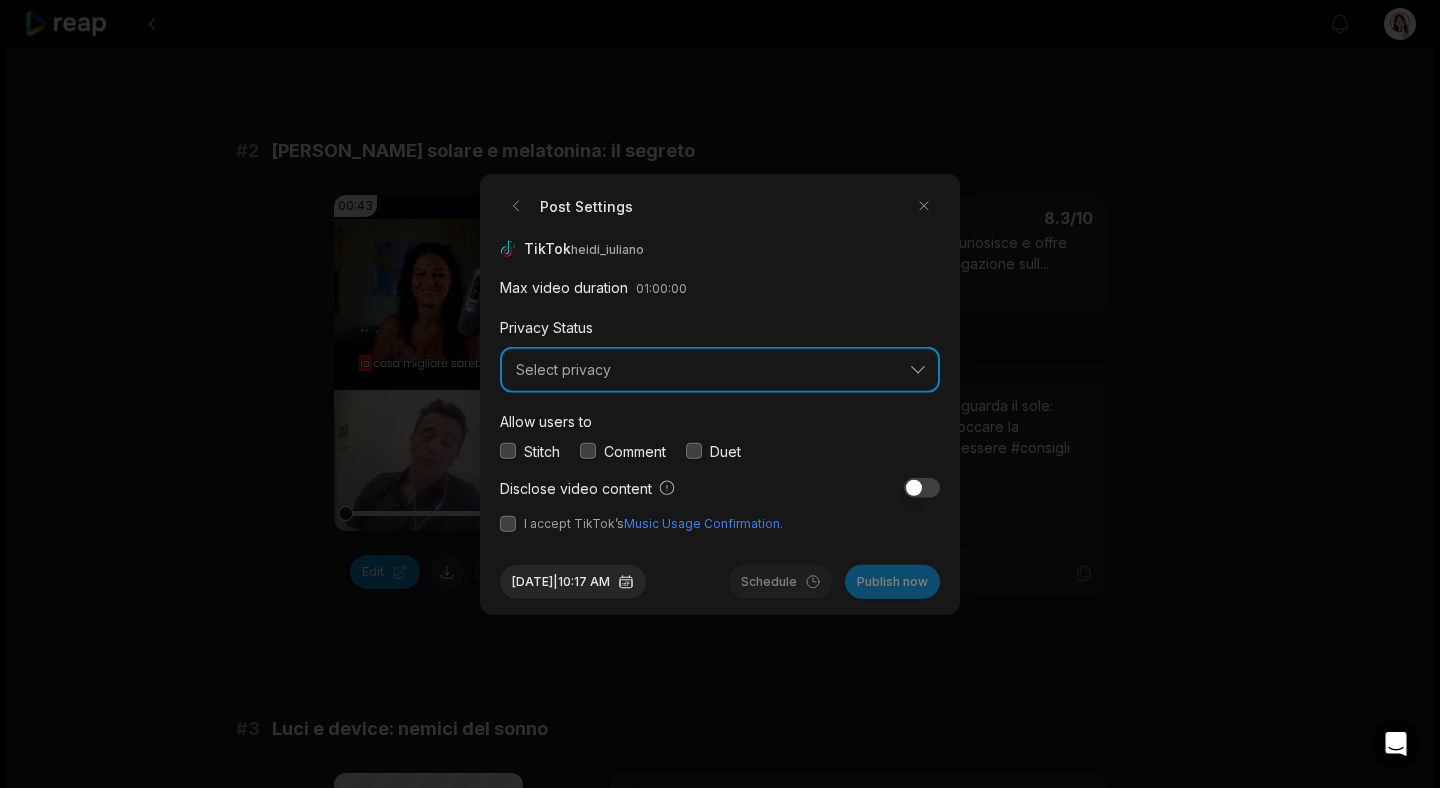 click on "Select privacy" at bounding box center [706, 370] 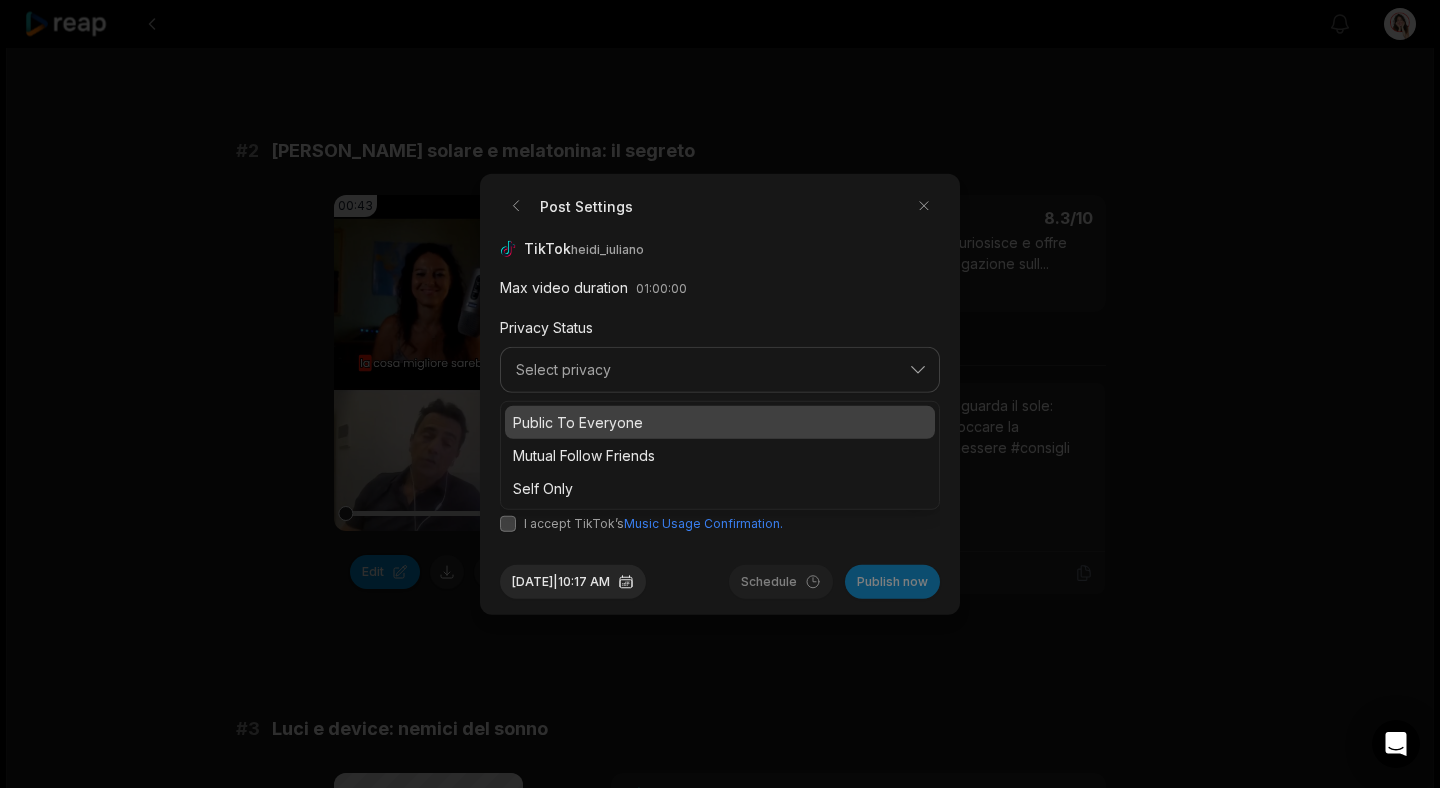 click on "Public To Everyone" at bounding box center (720, 421) 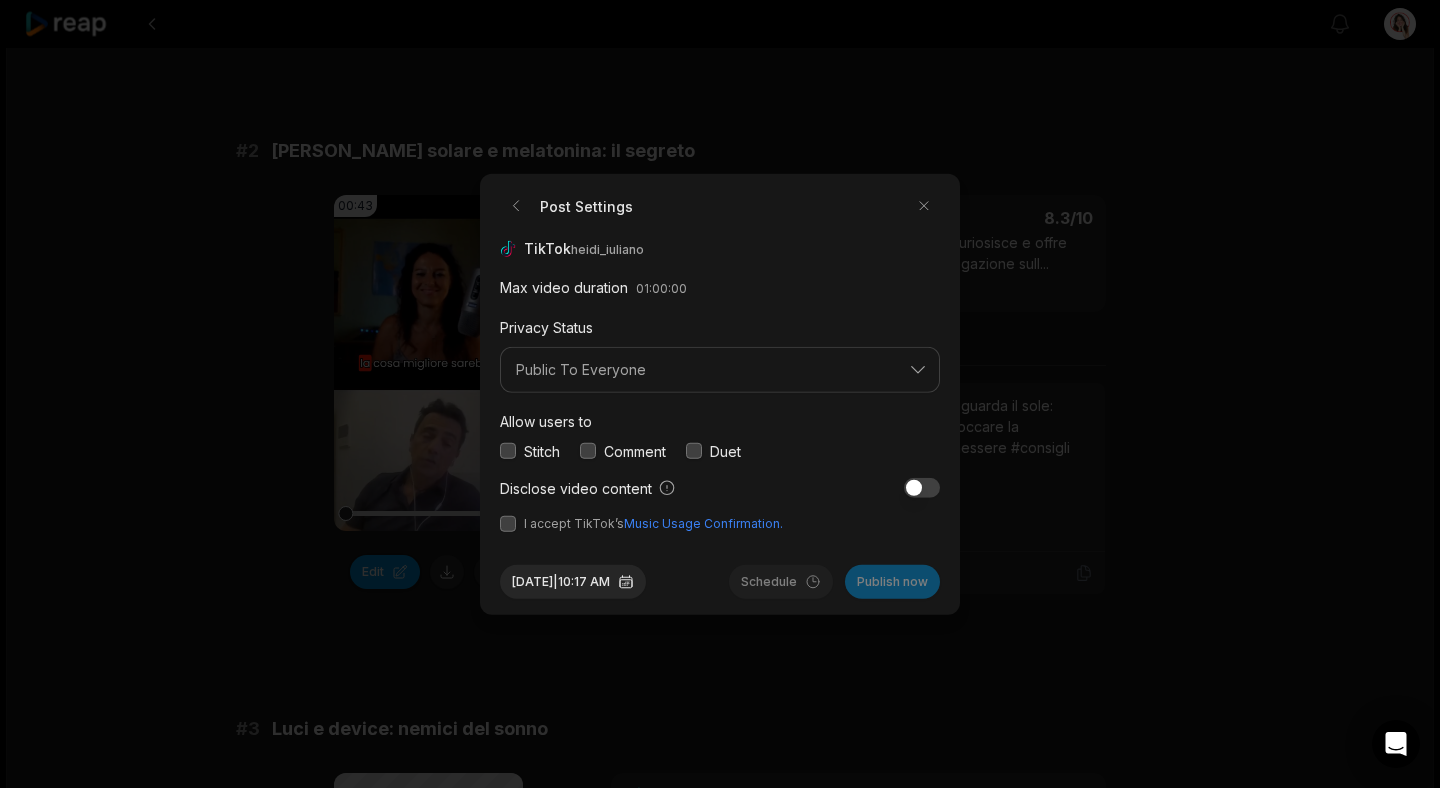 click at bounding box center (588, 451) 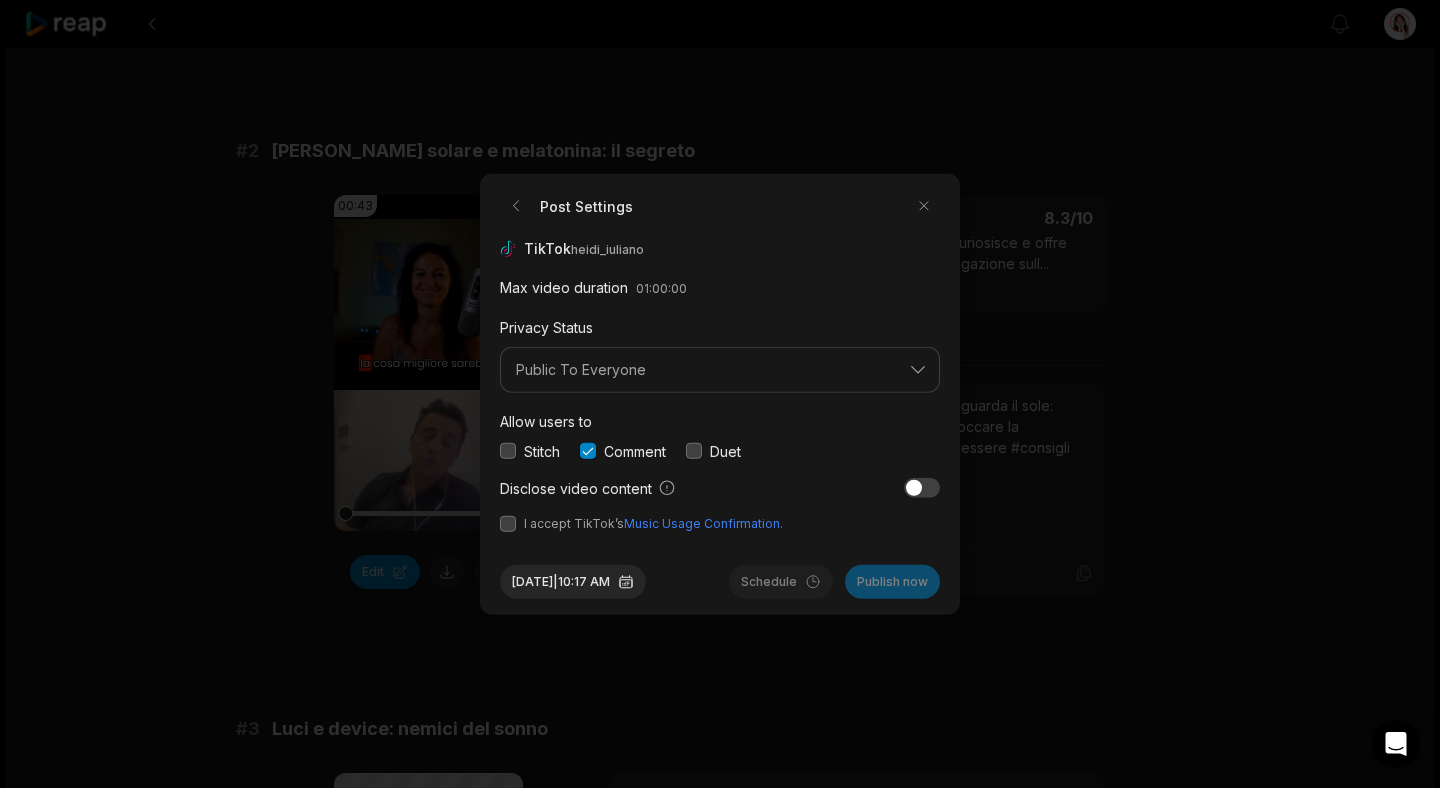 click at bounding box center (508, 523) 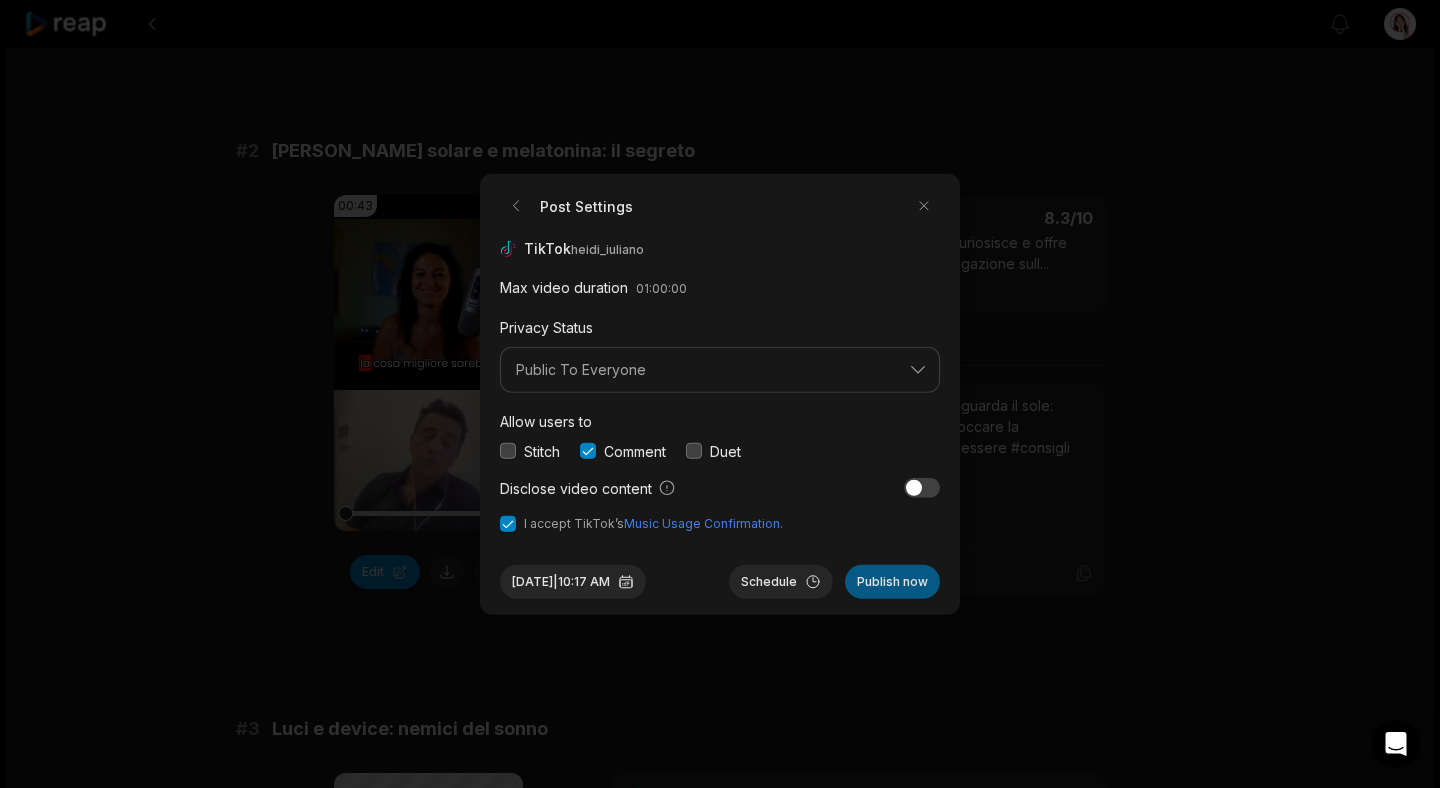 click on "Publish now" at bounding box center (892, 581) 